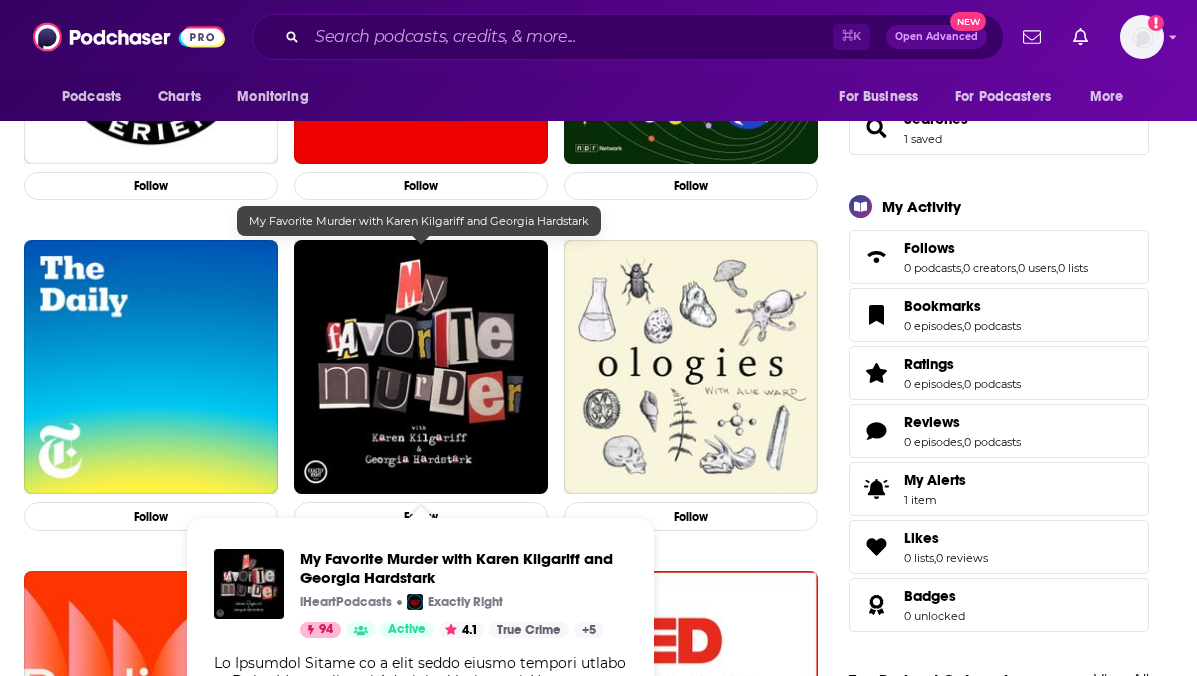 scroll, scrollTop: 0, scrollLeft: 0, axis: both 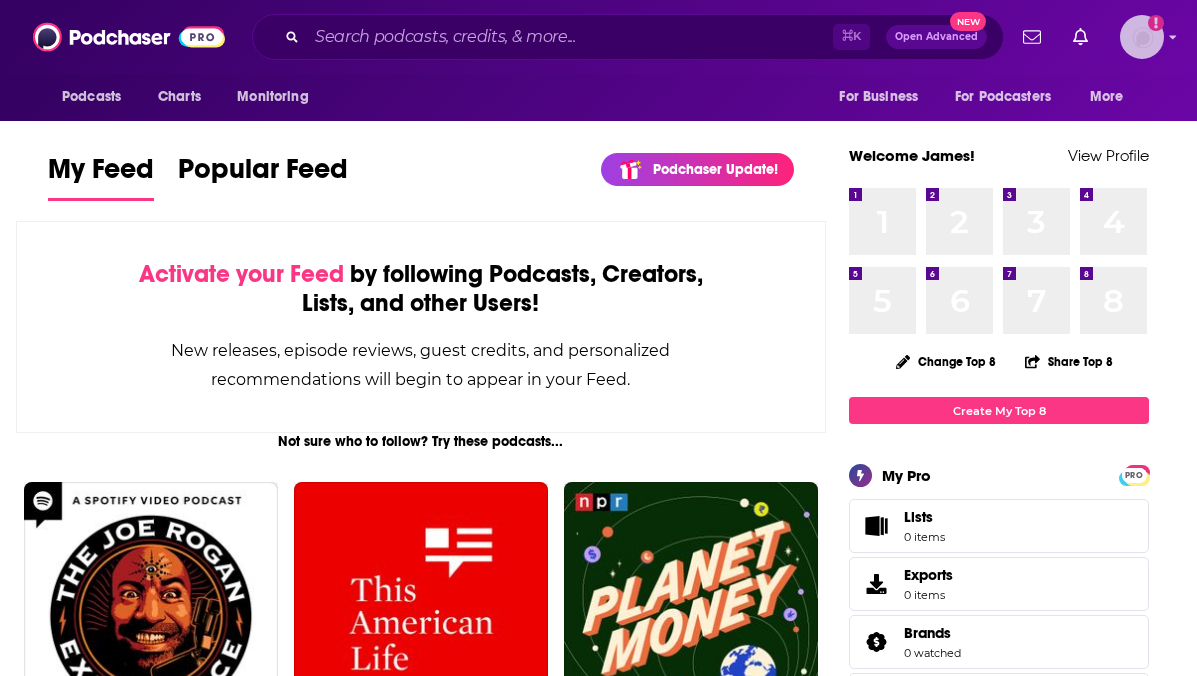 click at bounding box center [1142, 37] 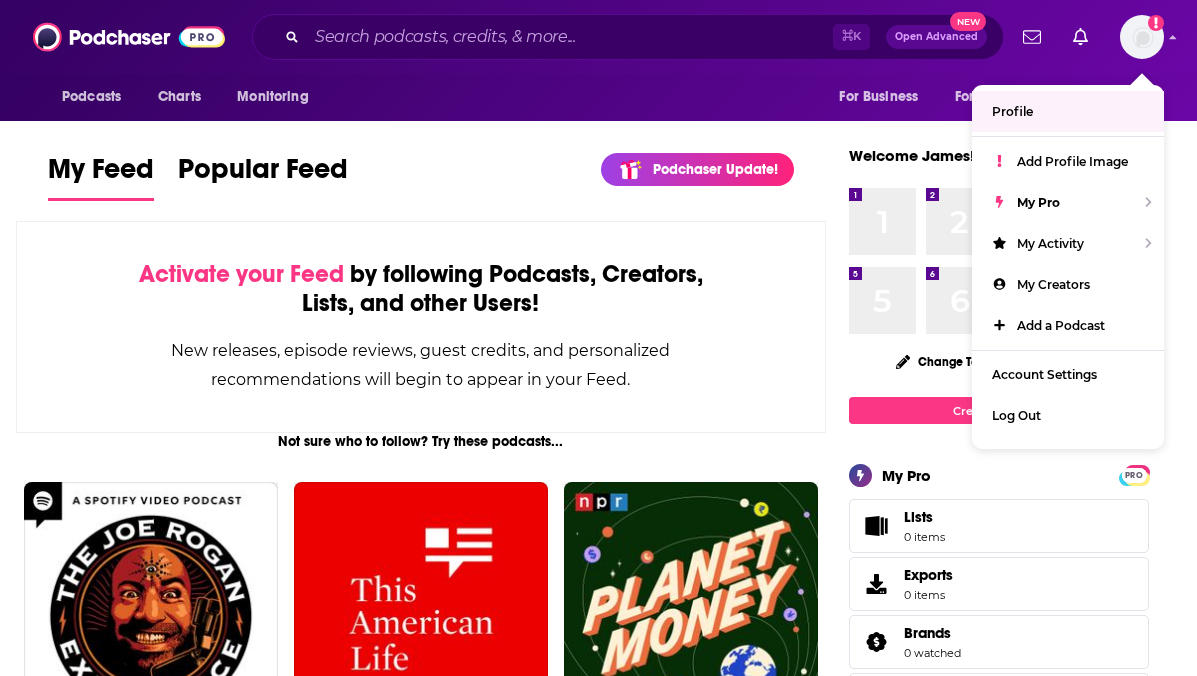 click on "Podcasts Charts Monitoring ⌘  K Open Advanced New For Business For Podcasters More Add a profile image" at bounding box center [598, 37] 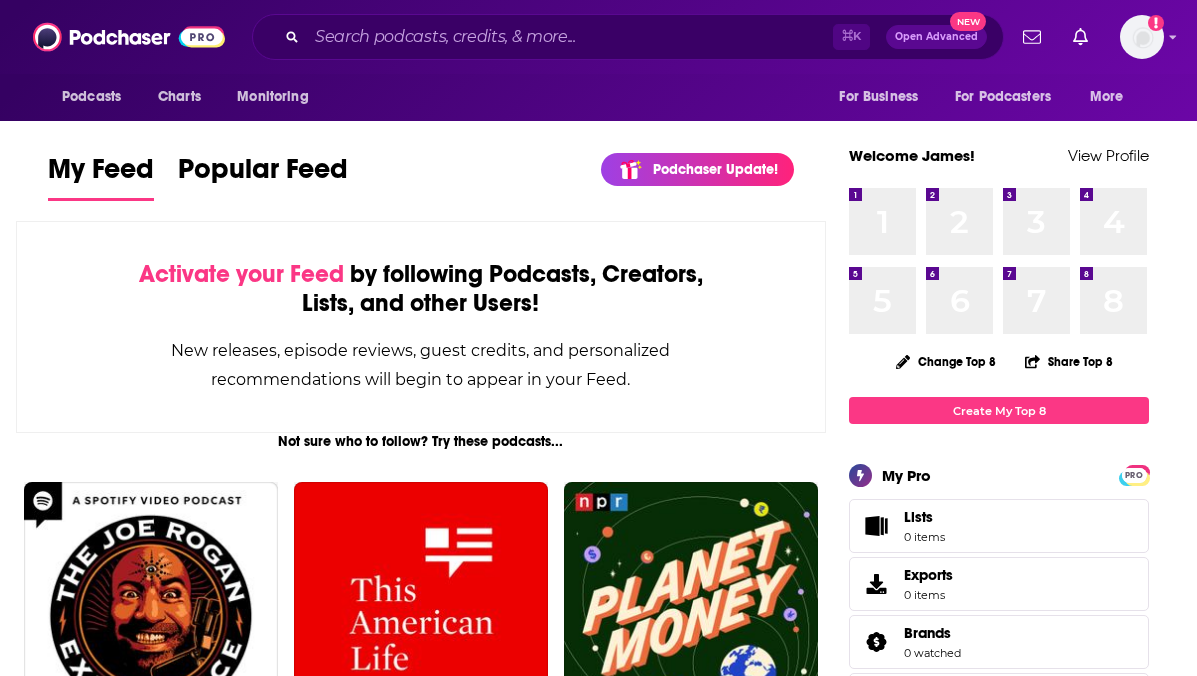 click on "Podcasts Charts Monitoring ⌘  K Open Advanced New For Business For Podcasters More Add a profile image" at bounding box center [598, 37] 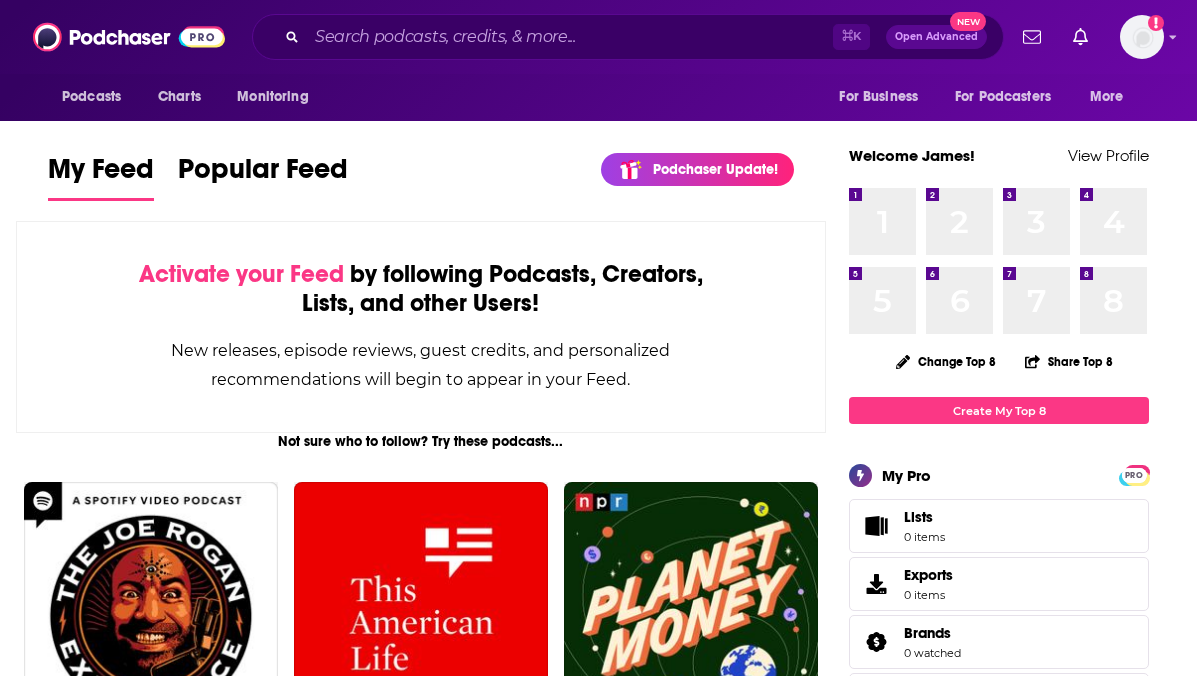click on "⌘  K Open Advanced New" at bounding box center (628, 37) 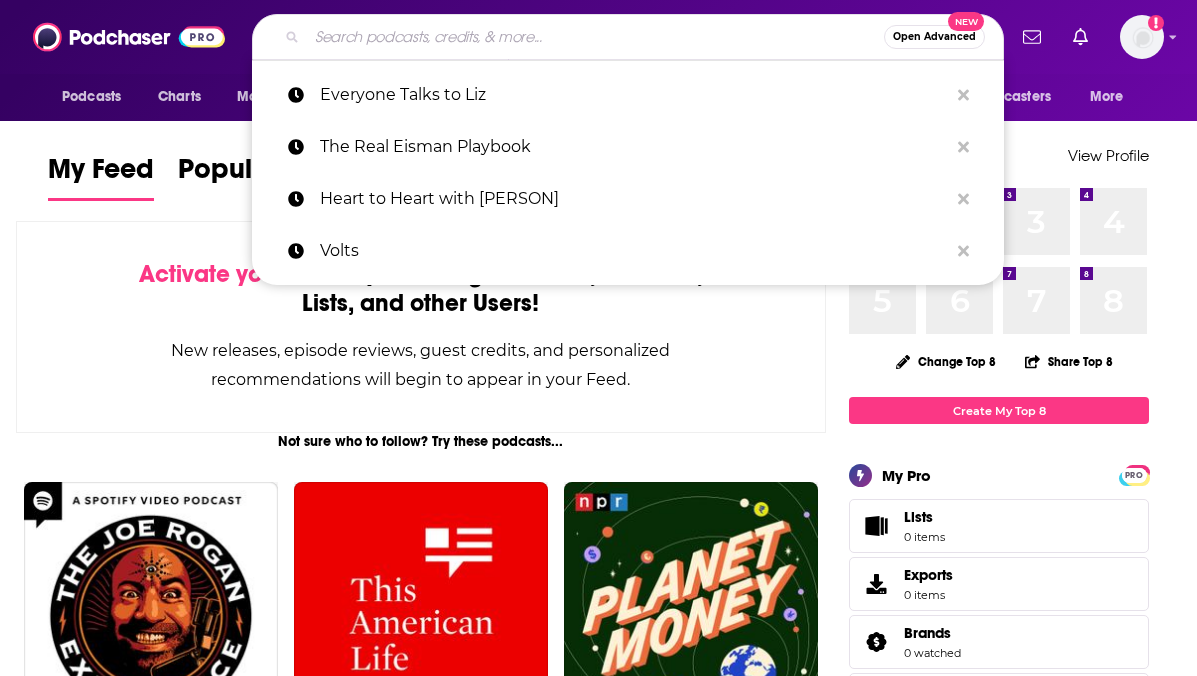 click at bounding box center [595, 37] 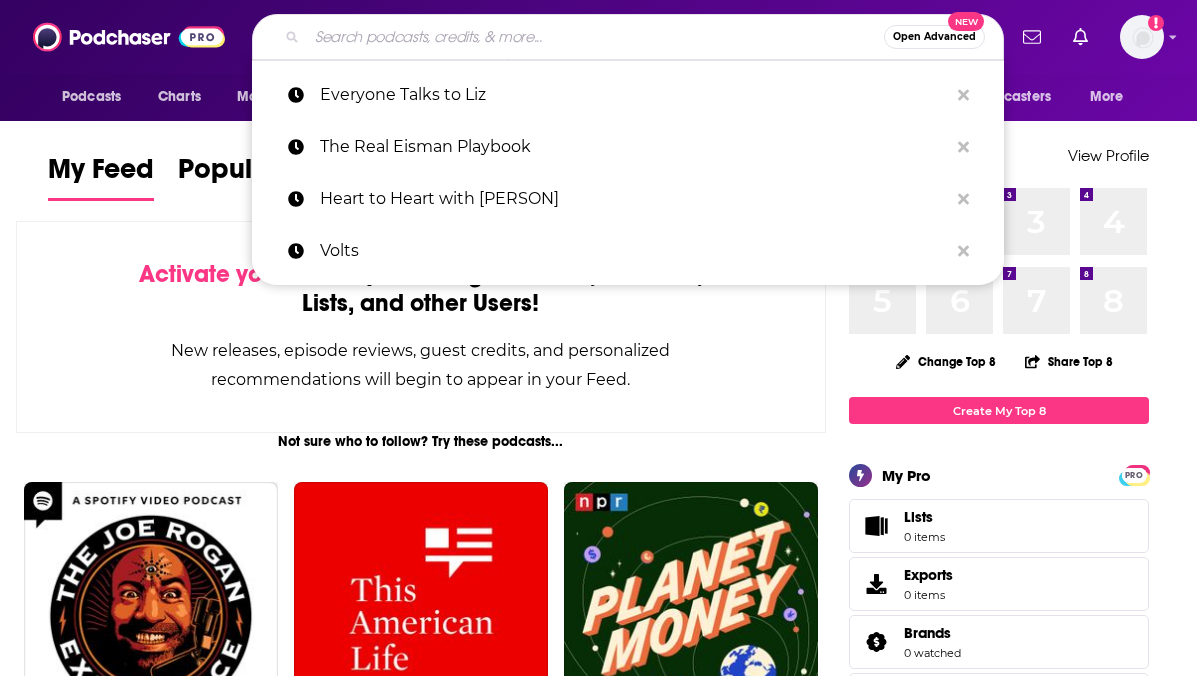 click on "Open Advanced" at bounding box center [934, 37] 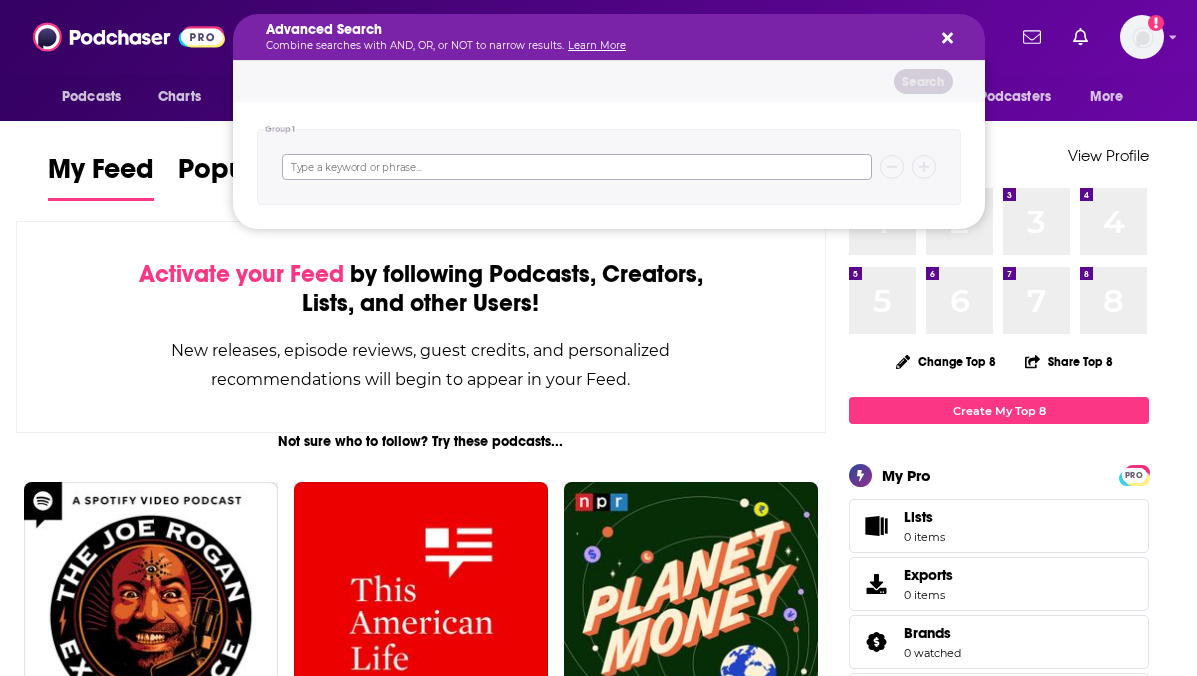 click at bounding box center (577, 167) 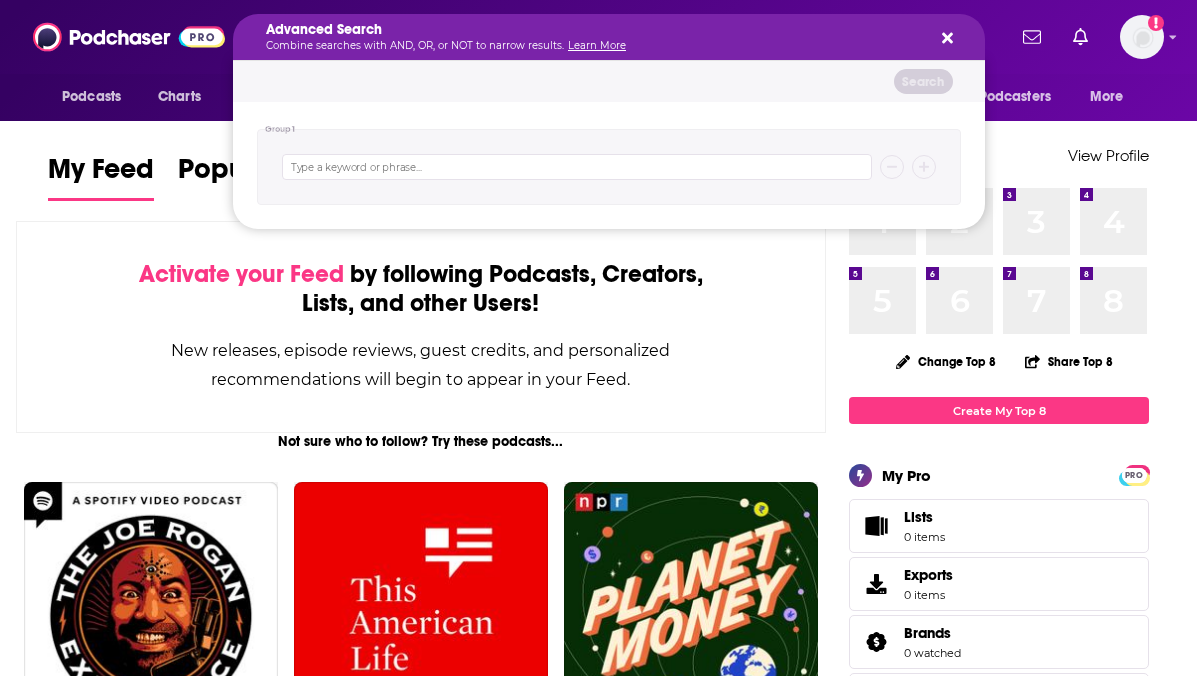 click on "Search" at bounding box center [609, 81] 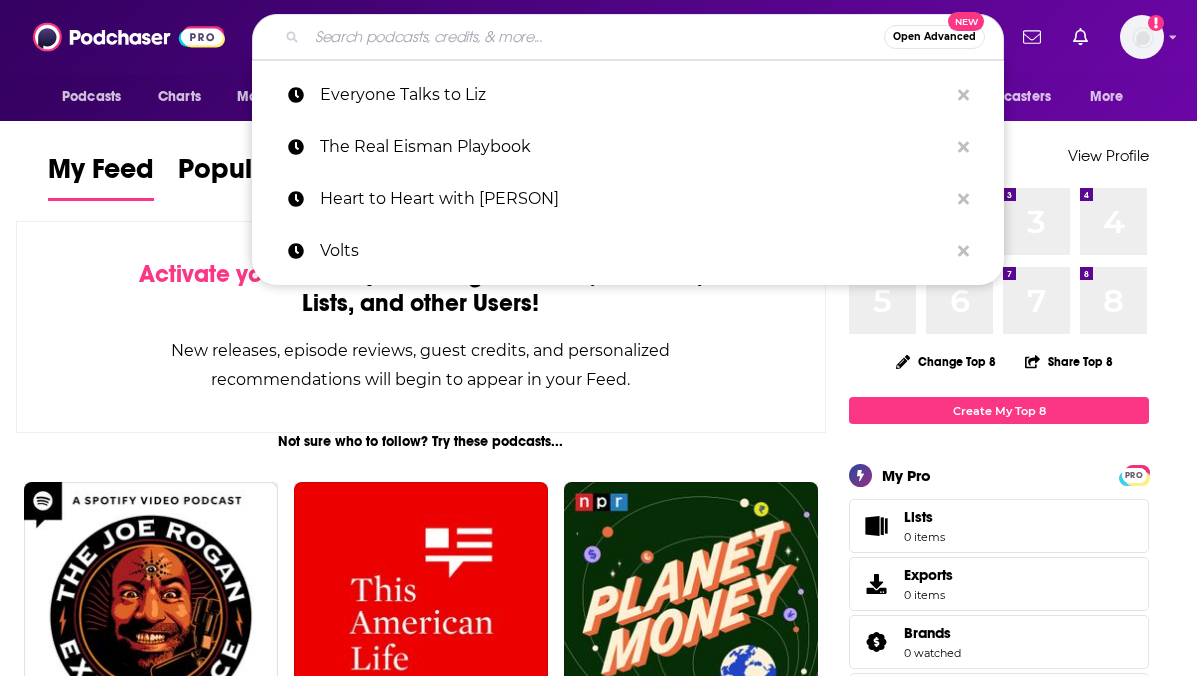 click at bounding box center (595, 37) 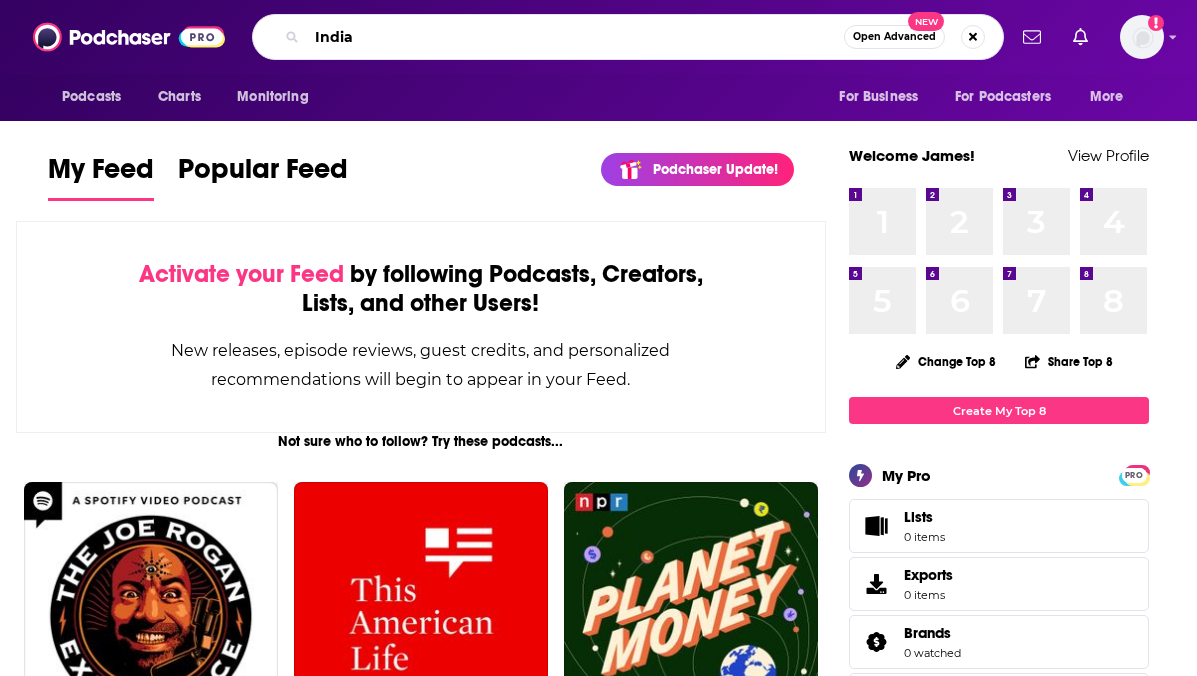 type on "India" 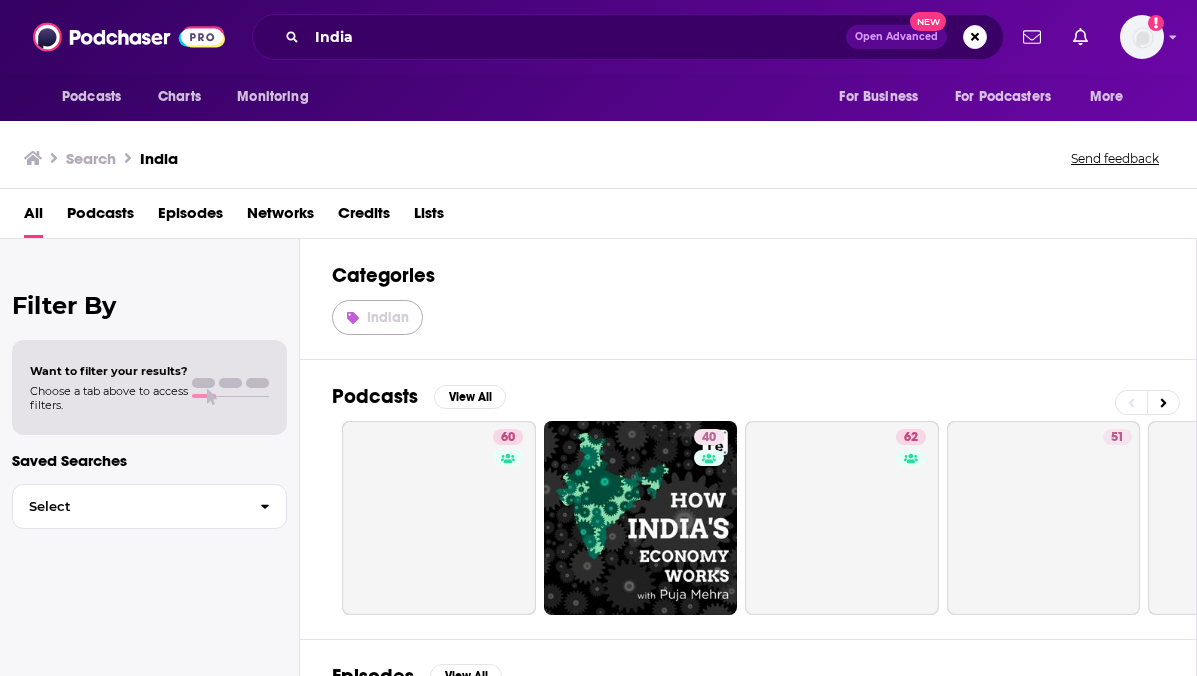 click on "Indian" at bounding box center [388, 317] 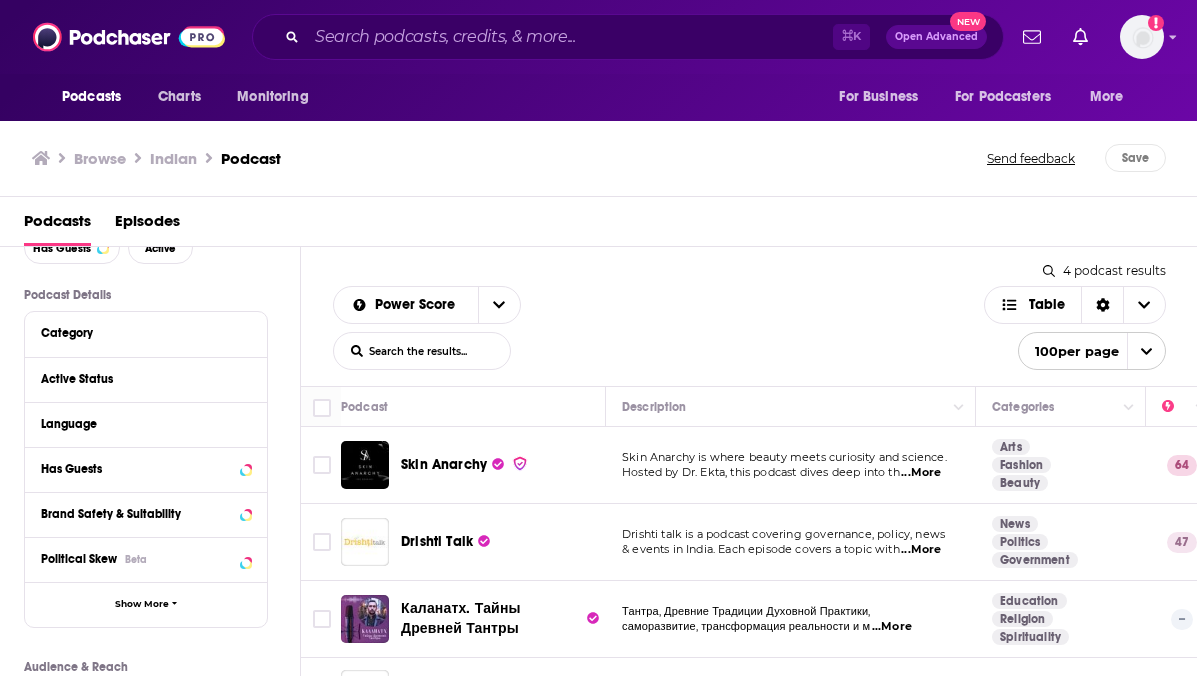 scroll, scrollTop: 117, scrollLeft: 0, axis: vertical 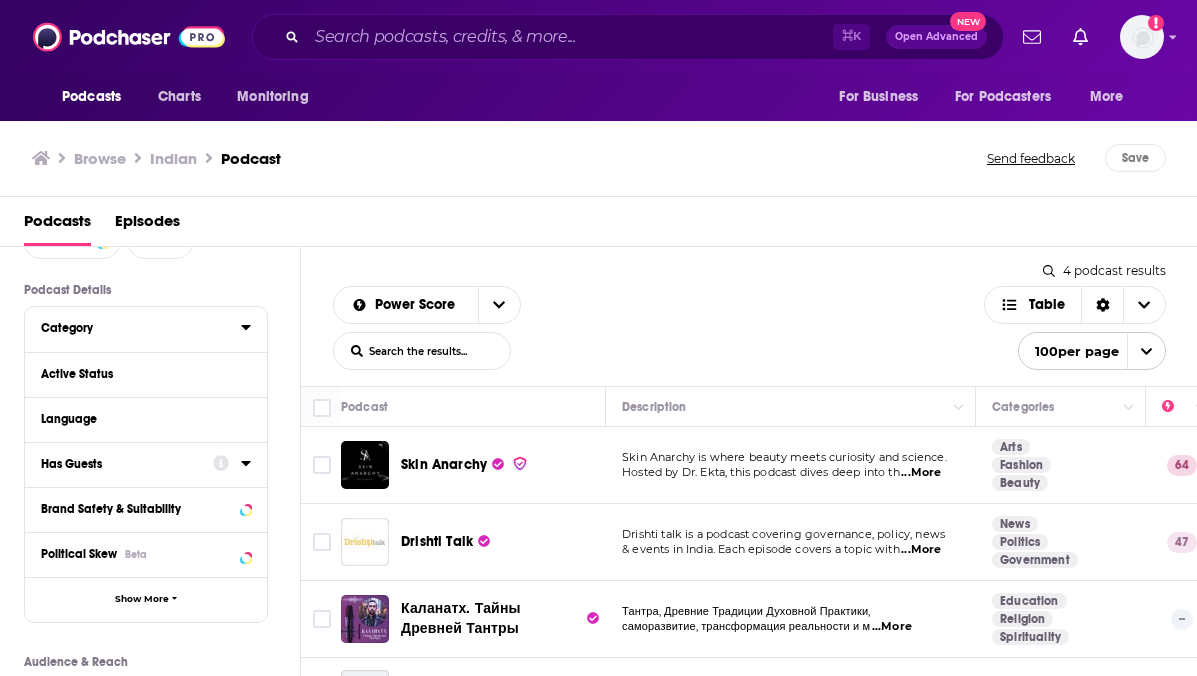 click on "Category" at bounding box center (134, 328) 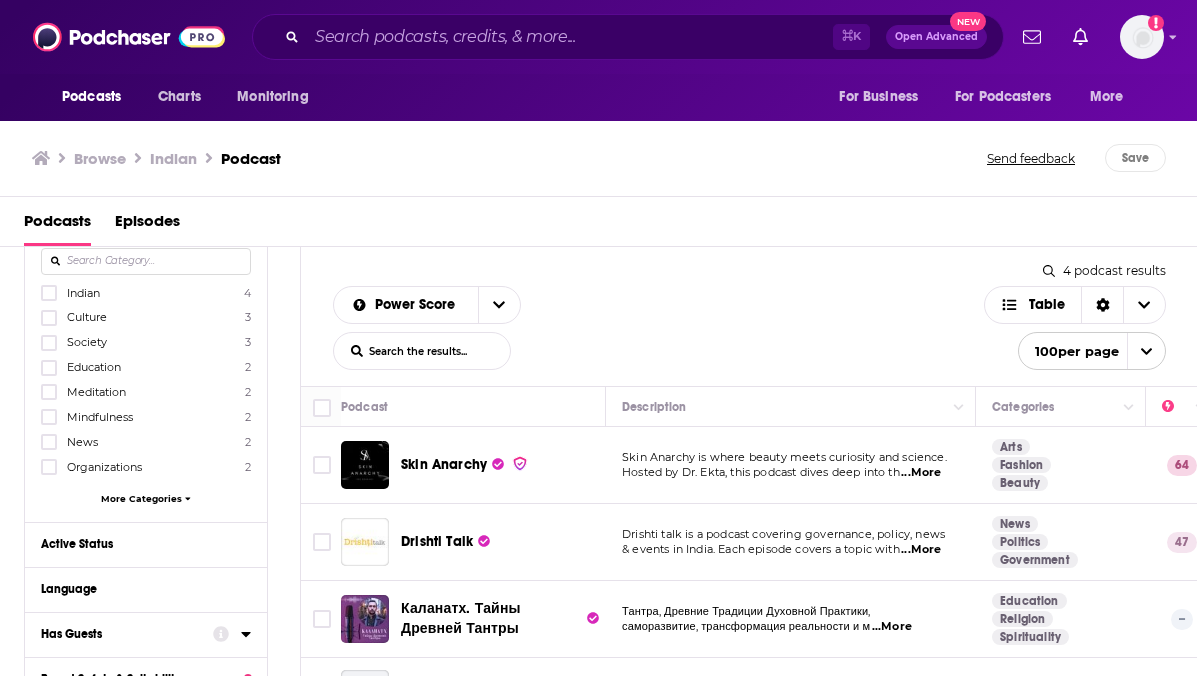 scroll, scrollTop: 238, scrollLeft: 0, axis: vertical 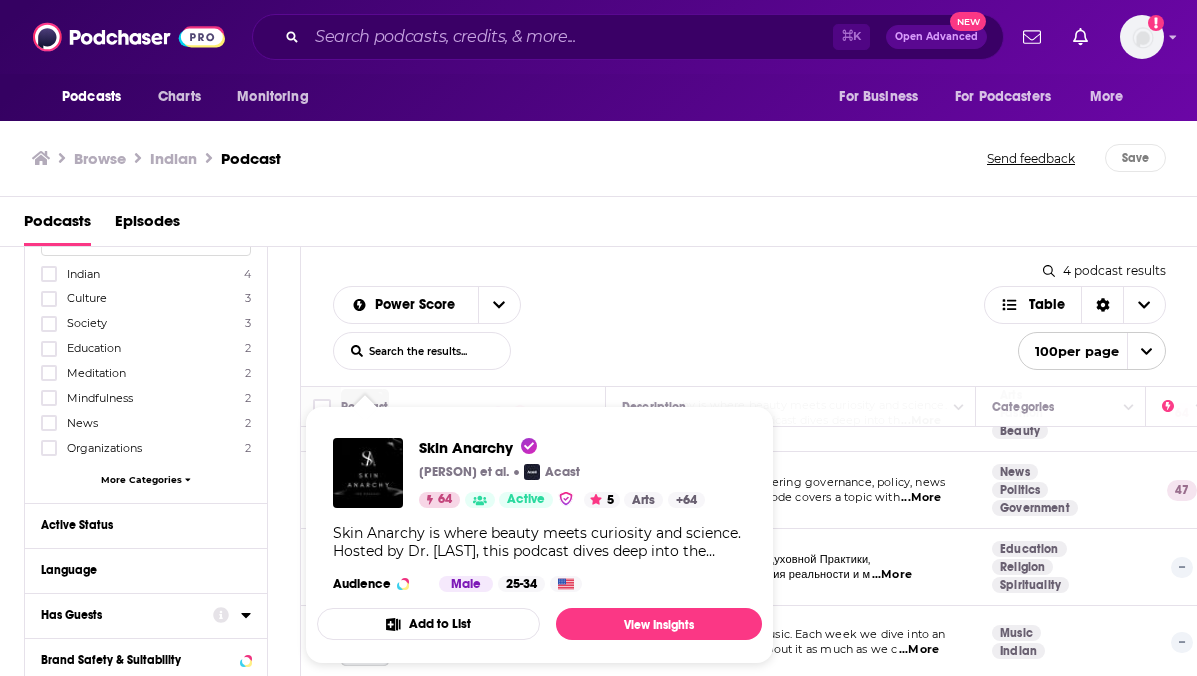 click on "Power Score List Search Input Search the results... Table 4   podcast   results List Search Input Search the results... Table 100  per page" at bounding box center [749, 317] 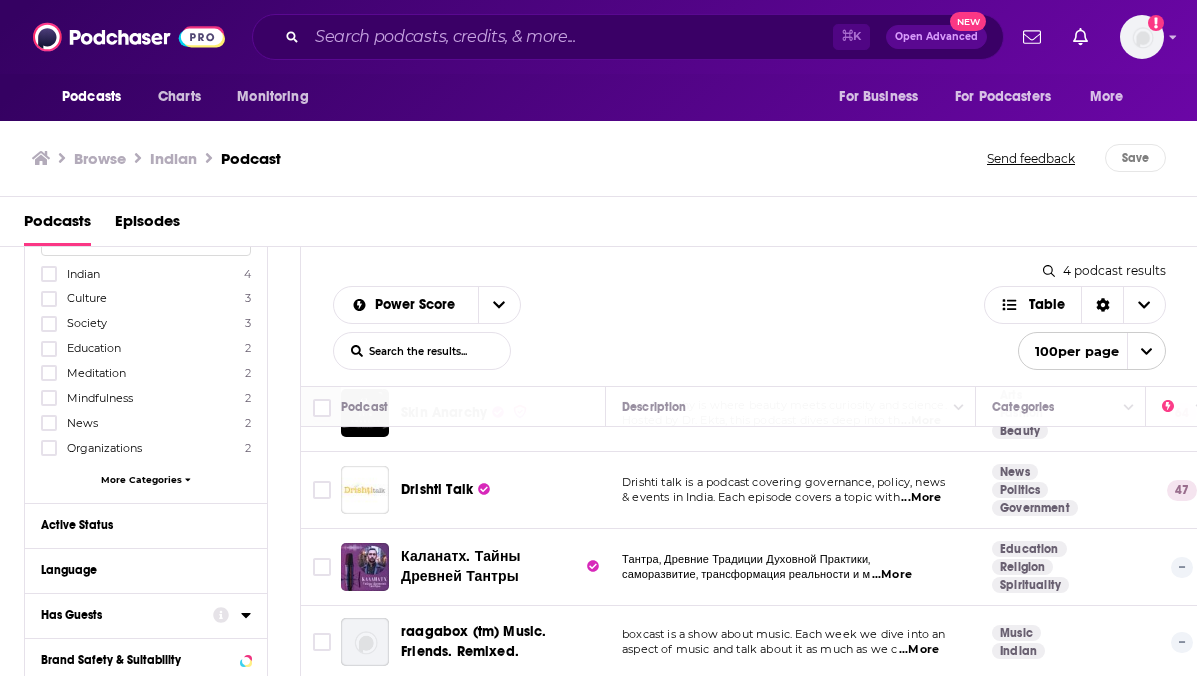 click on "...More" at bounding box center (921, 498) 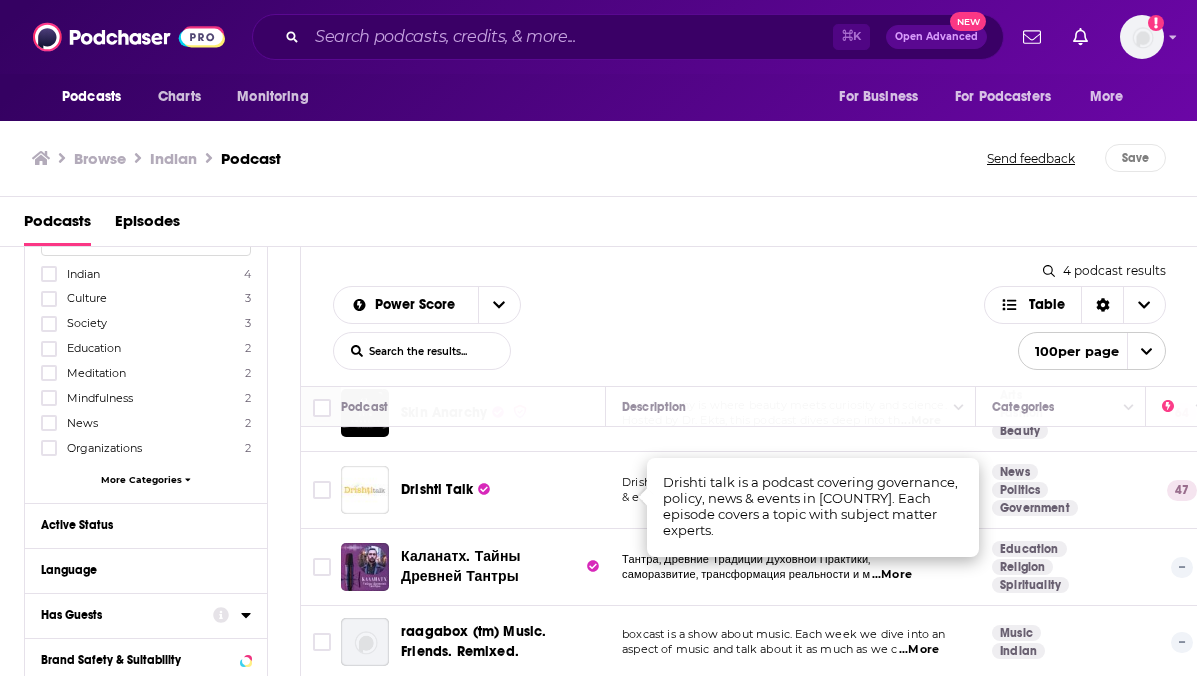 click on "Power Score List Search Input Search the results... Table" at bounding box center (658, 328) 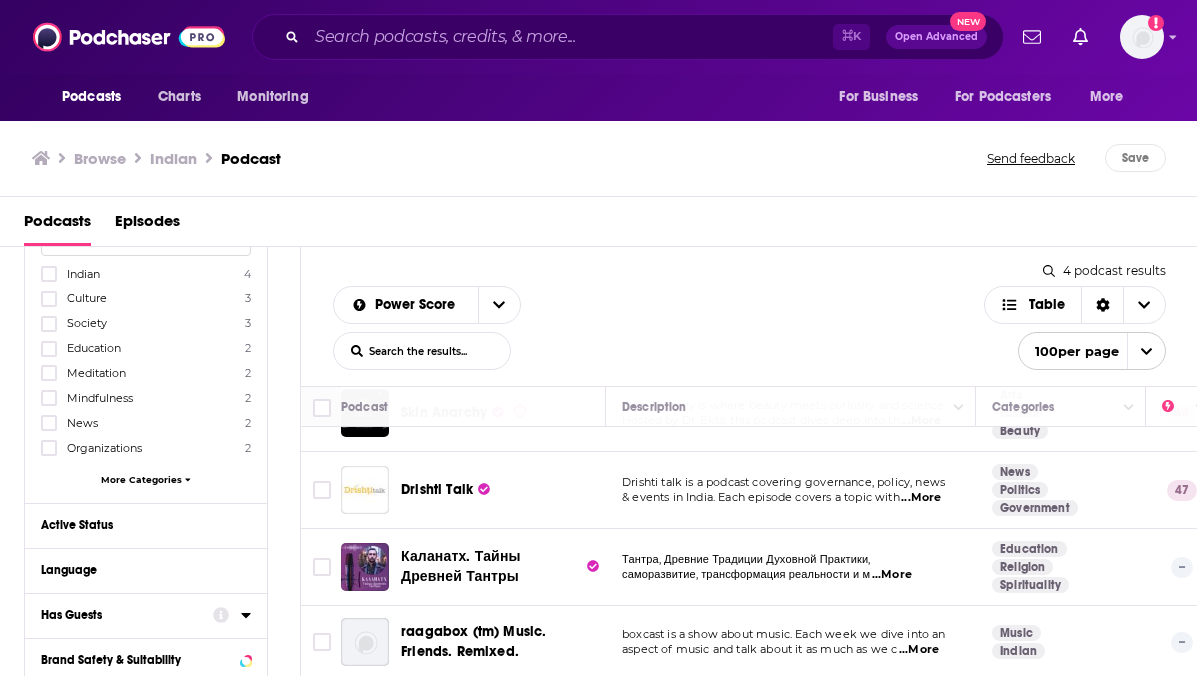 click on "Indian" at bounding box center (173, 158) 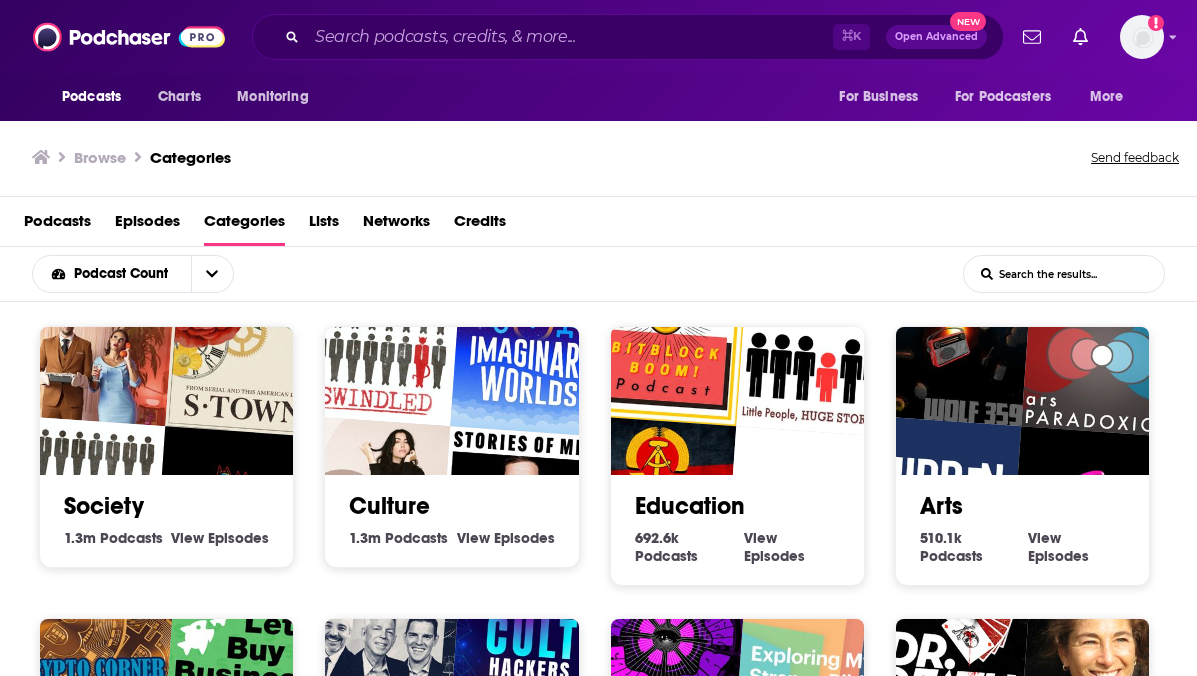 scroll, scrollTop: 68, scrollLeft: 0, axis: vertical 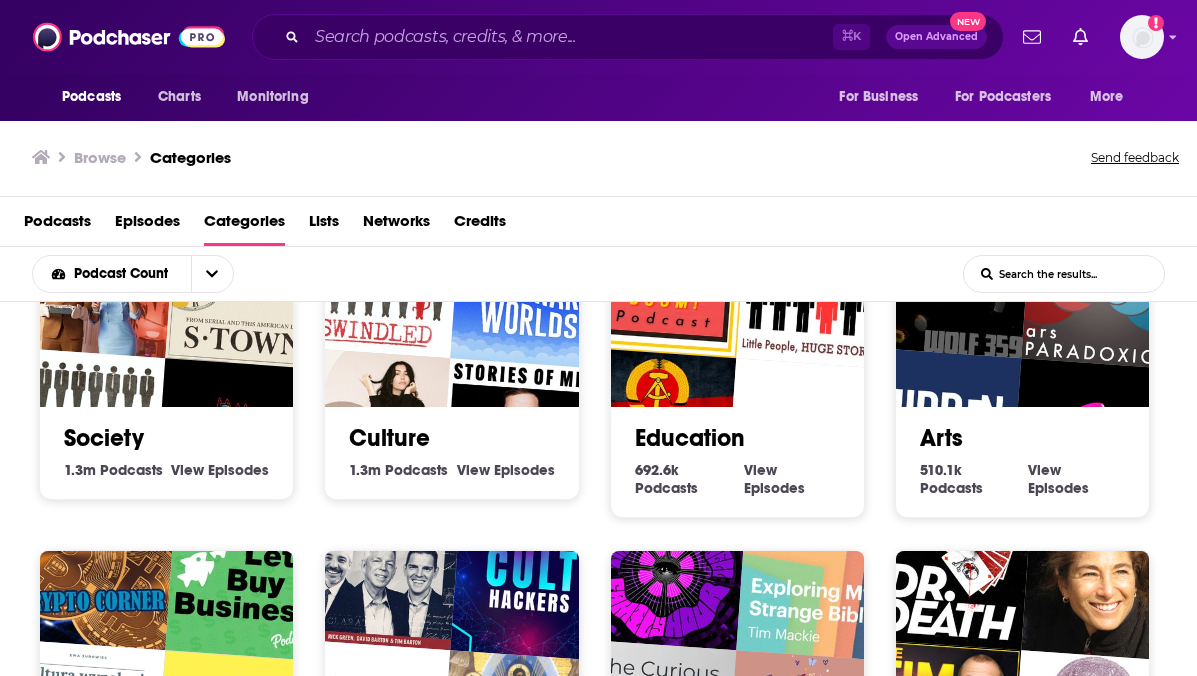 click on "Browse" at bounding box center [100, 157] 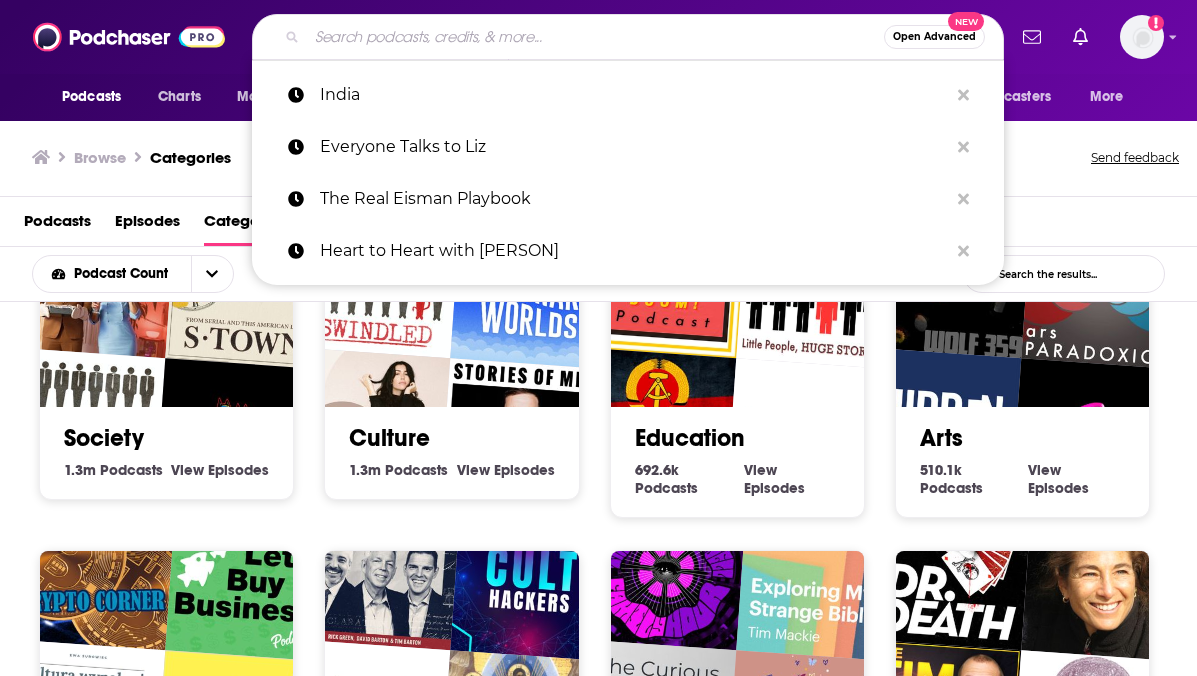 click at bounding box center [595, 37] 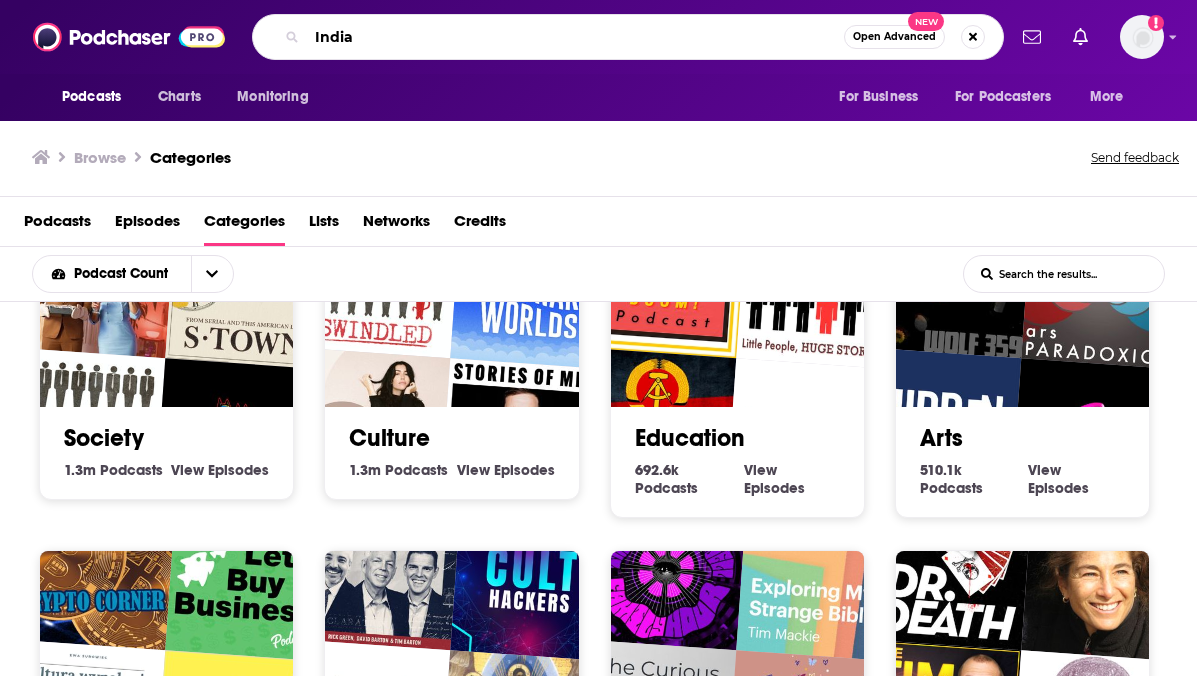type on "India" 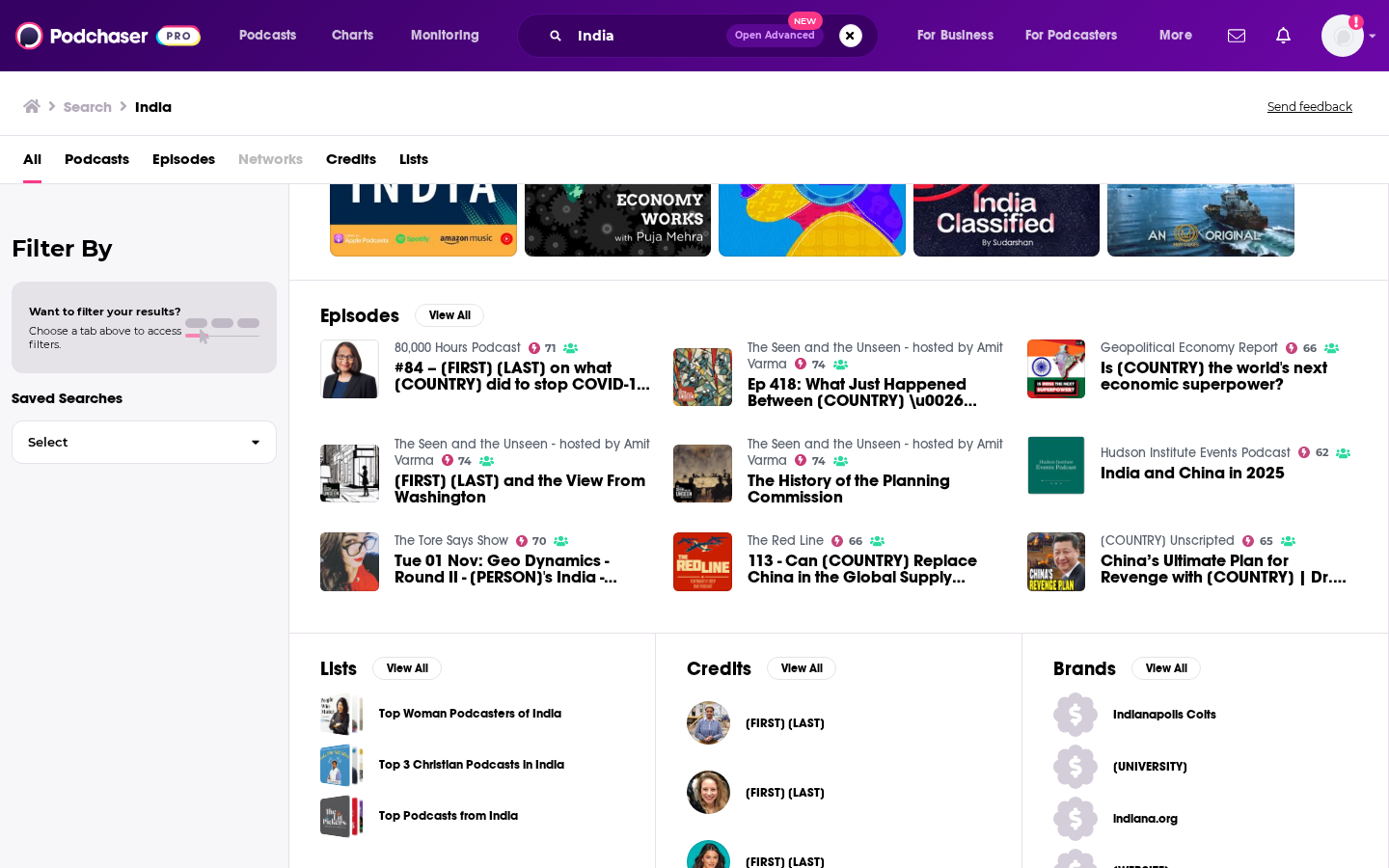 scroll, scrollTop: 338, scrollLeft: 0, axis: vertical 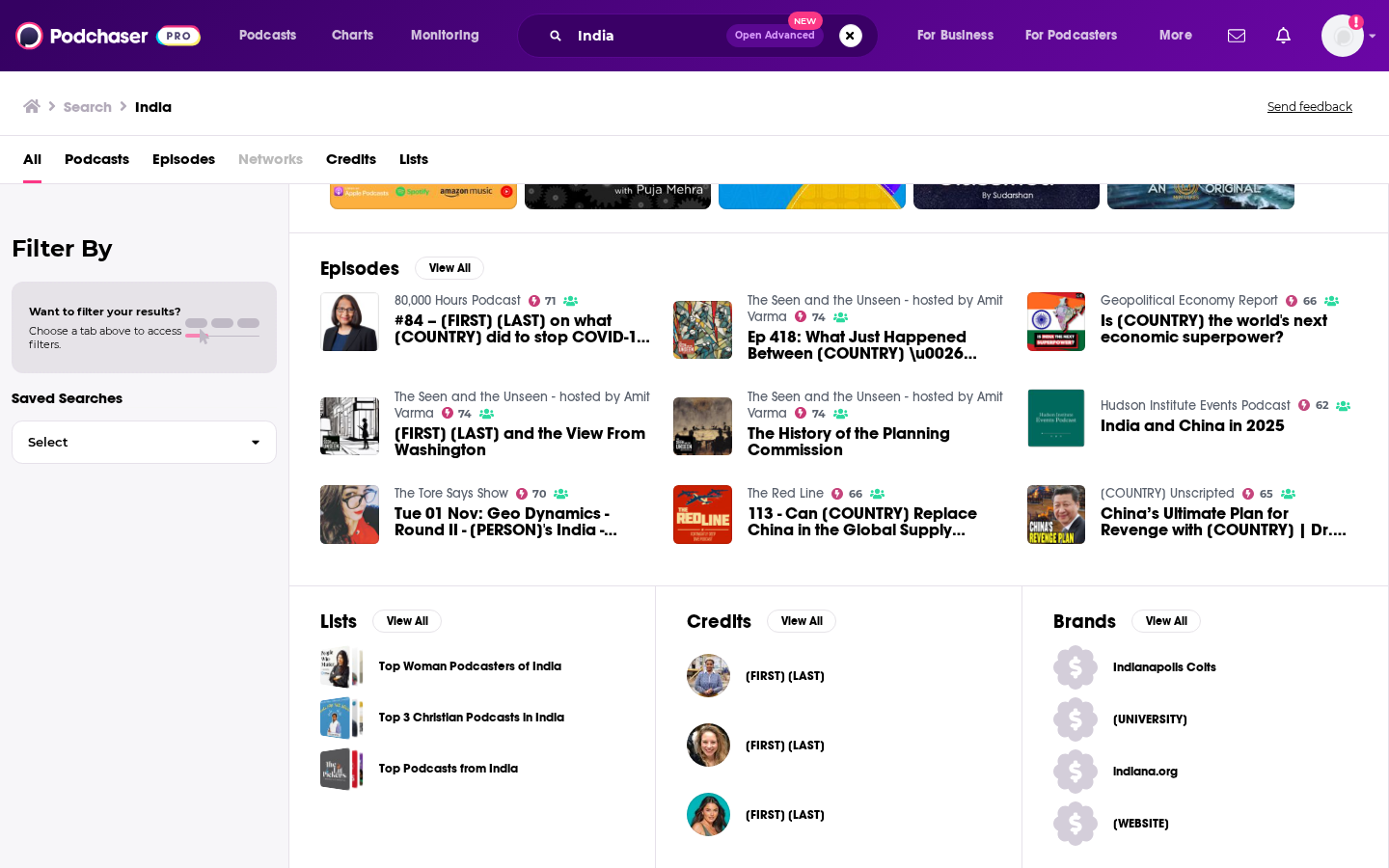 click on "Episodes View All 80,000 Hours Podcast 71 #84 – Shruti Rajagopalan on what [COUNTRY] did to stop COVID-19 and how well it worked The Seen and the Unseen - hosted by Amit Varma 74 Ep 418: What Just Happened Between [COUNTRY] \u0026 [COUNTRY]? Geopolitical Economy Report 66 Is [COUNTRY] the world's next economic superpower? The Seen and the Unseen - hosted by Amit Varma 74 Seema Sirohi and the View From Washington The Seen and the Unseen - hosted by Amit Varma 74 The History of the Planning Commission Hudson Institute Events Podcast 62 [COUNTRY] and [COUNTRY] in 2025 The Tore Says Show 70 Tue 01 Nov: Geo Dynamics - Round II - Modi's [COUNTRY] - Sewing Divisions - Full Circle - Within Fog - Guiding Hands The Red Line 66 113 - Can [COUNTRY] Replace [COUNTRY] in the Global Supply Chain? China Unscripted 65 China’s Ultimate Plan for Revenge with [COUNTRY] | Dr. Dheeraj Paramesha Chaya" at bounding box center [839, 409] 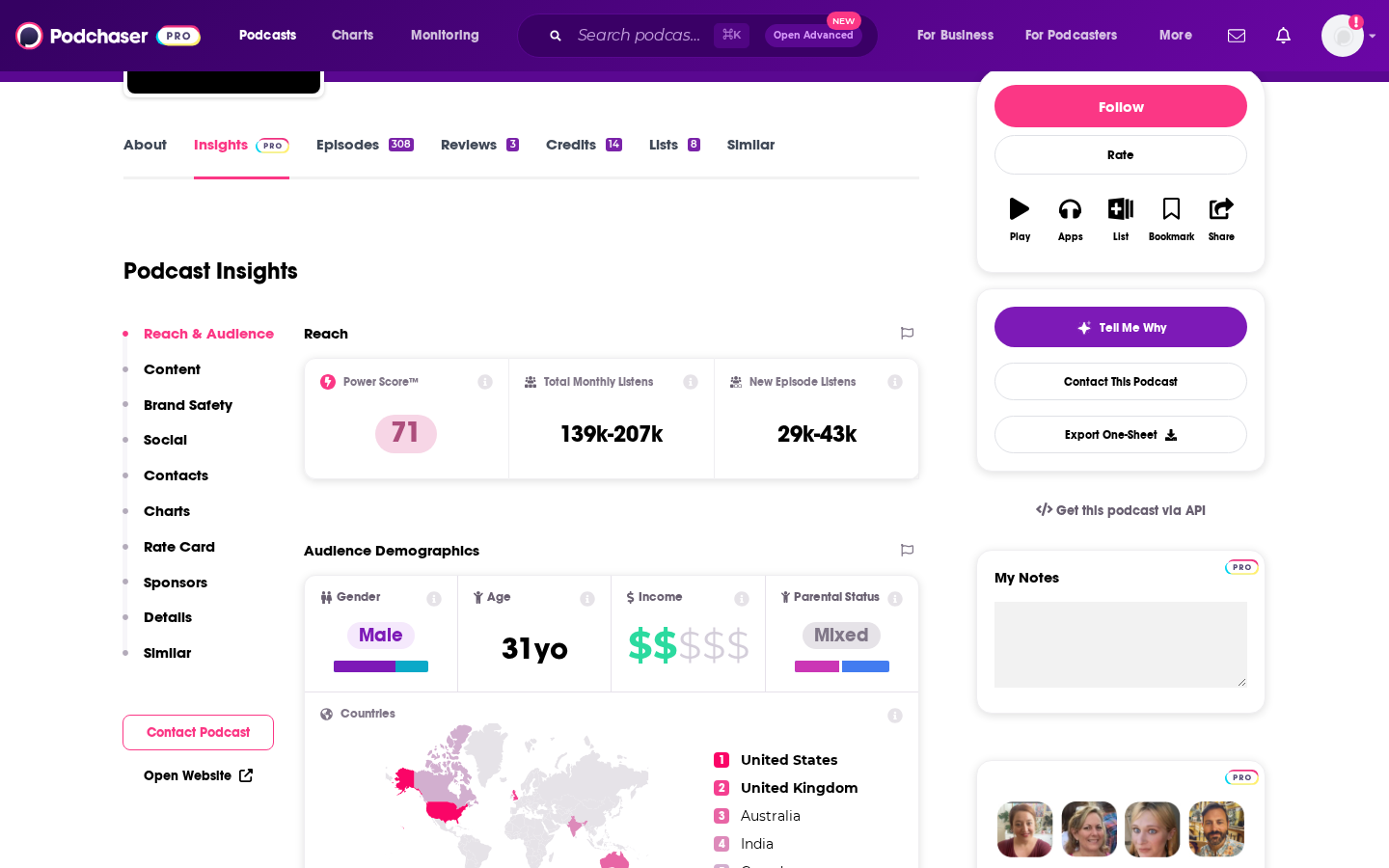 scroll, scrollTop: 31, scrollLeft: 0, axis: vertical 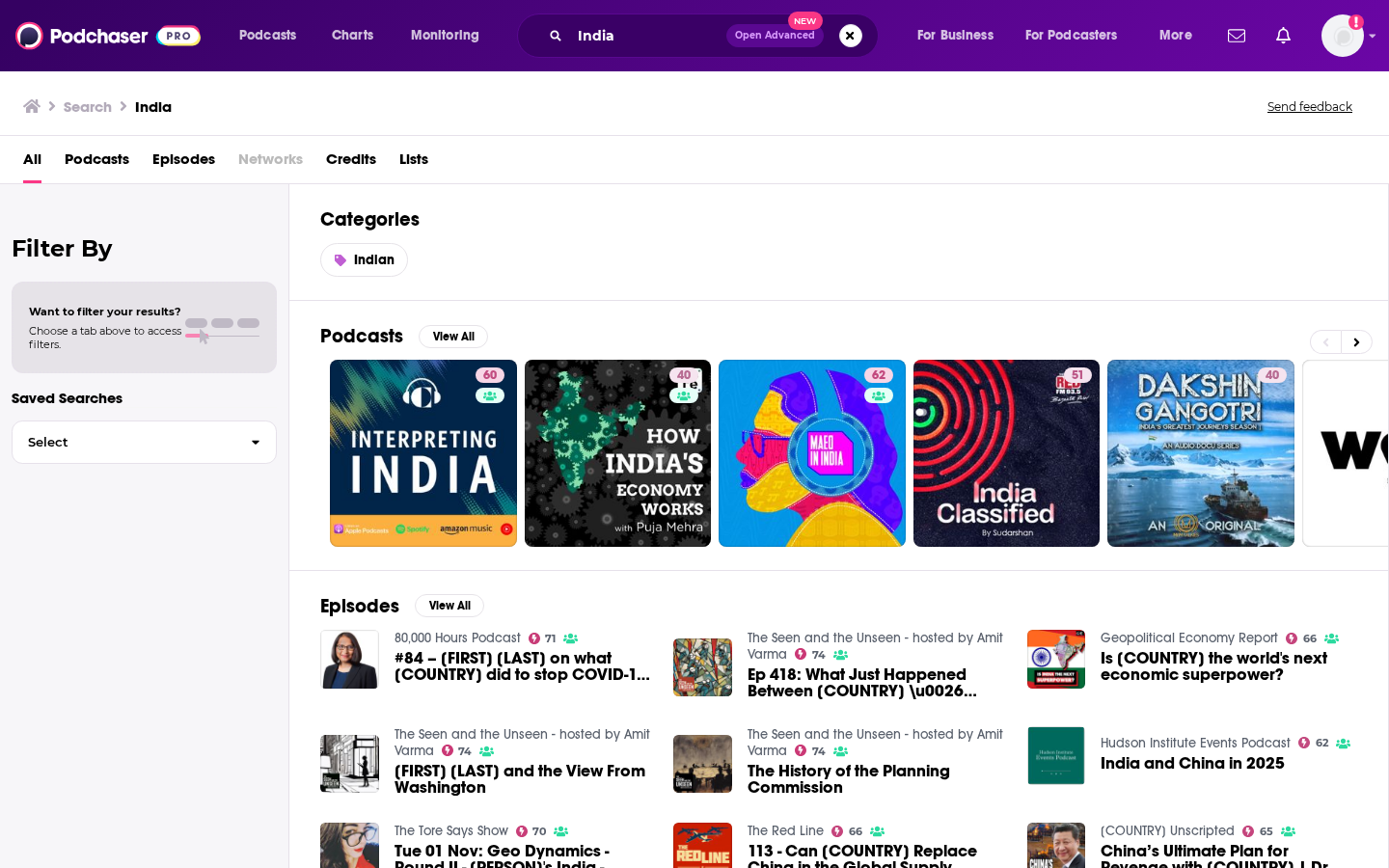 click on "Choose a tab above to access filters." at bounding box center (105, 338) 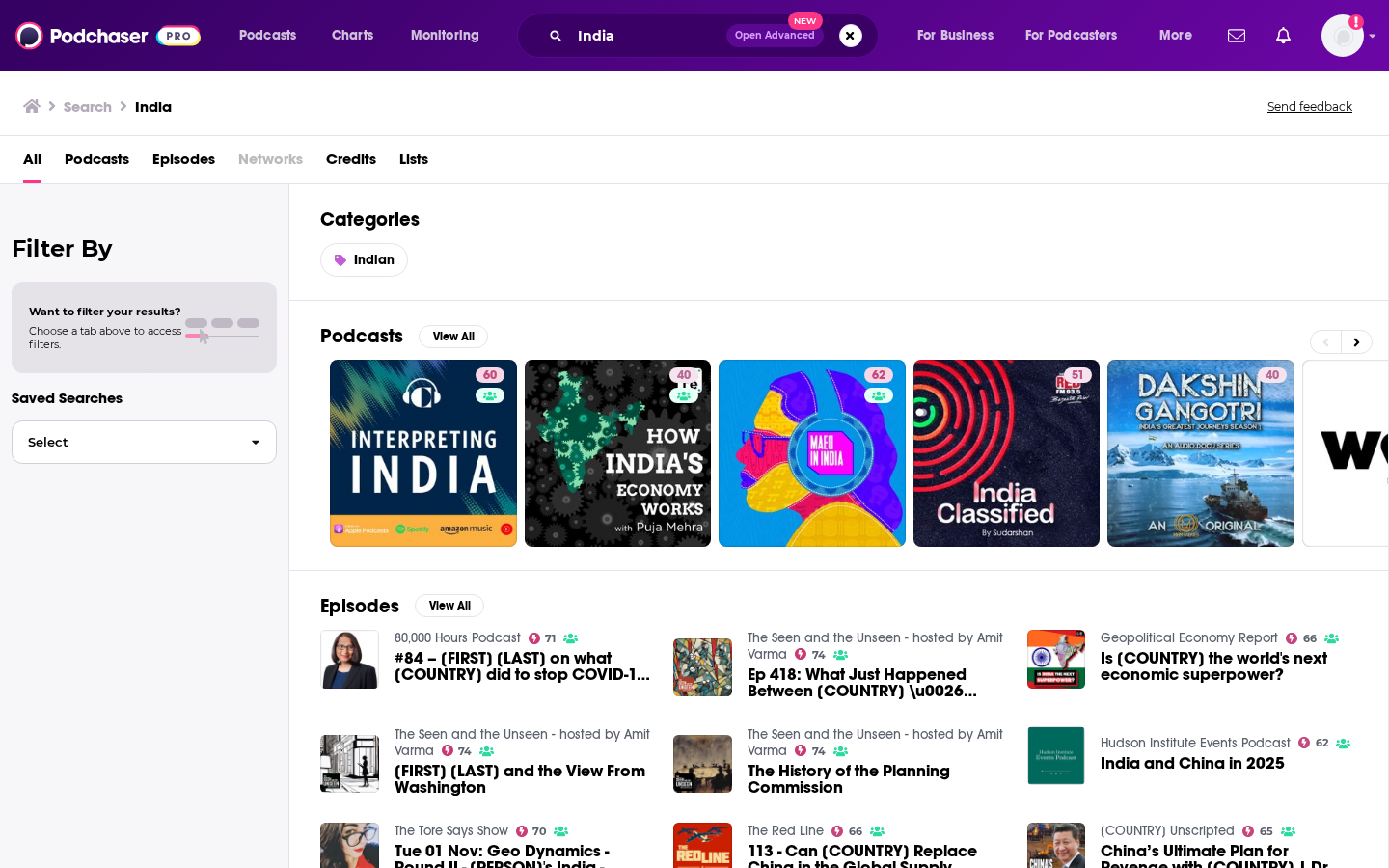 click on "Select" at bounding box center (123, 442) 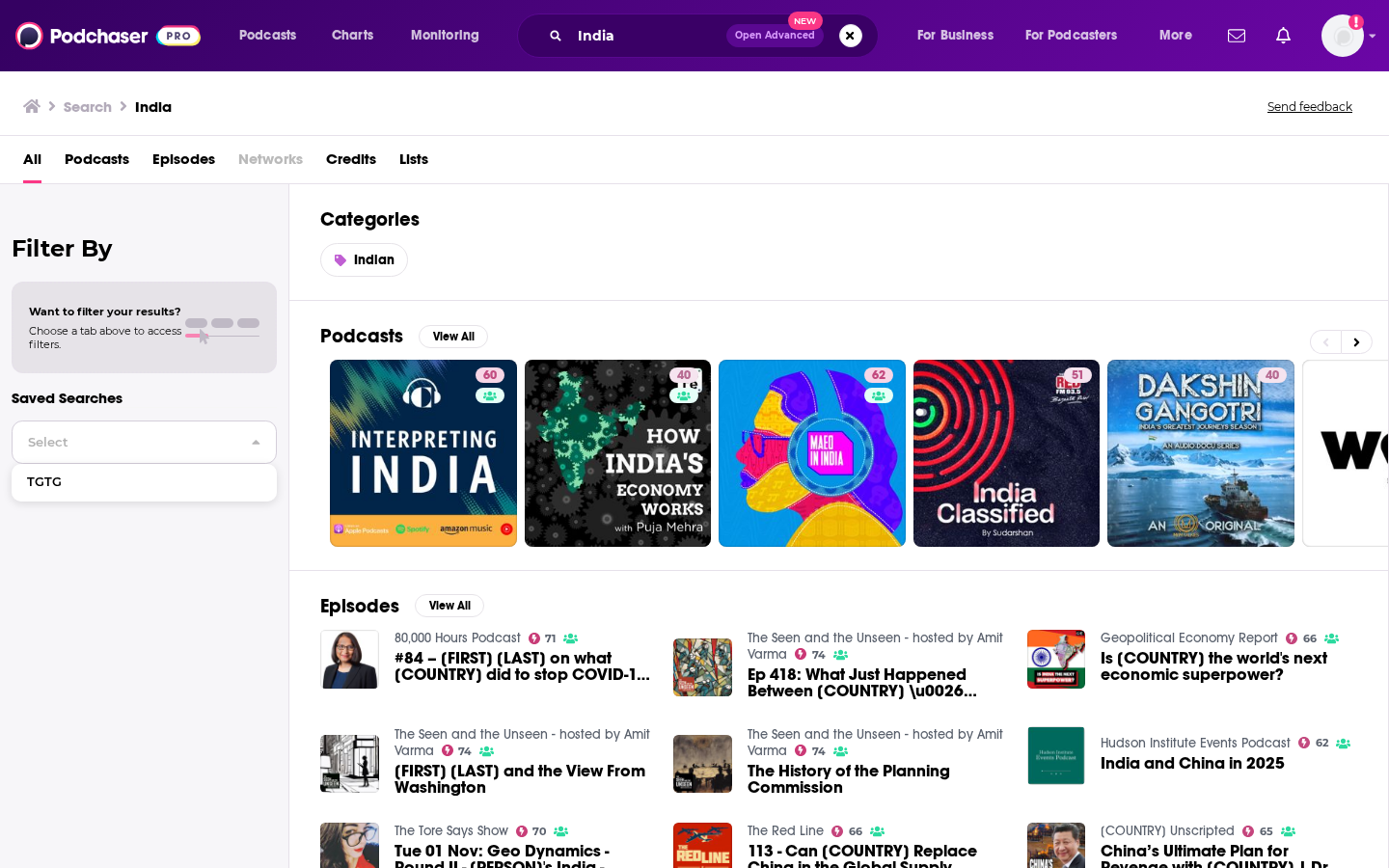 click on "Select" at bounding box center (123, 442) 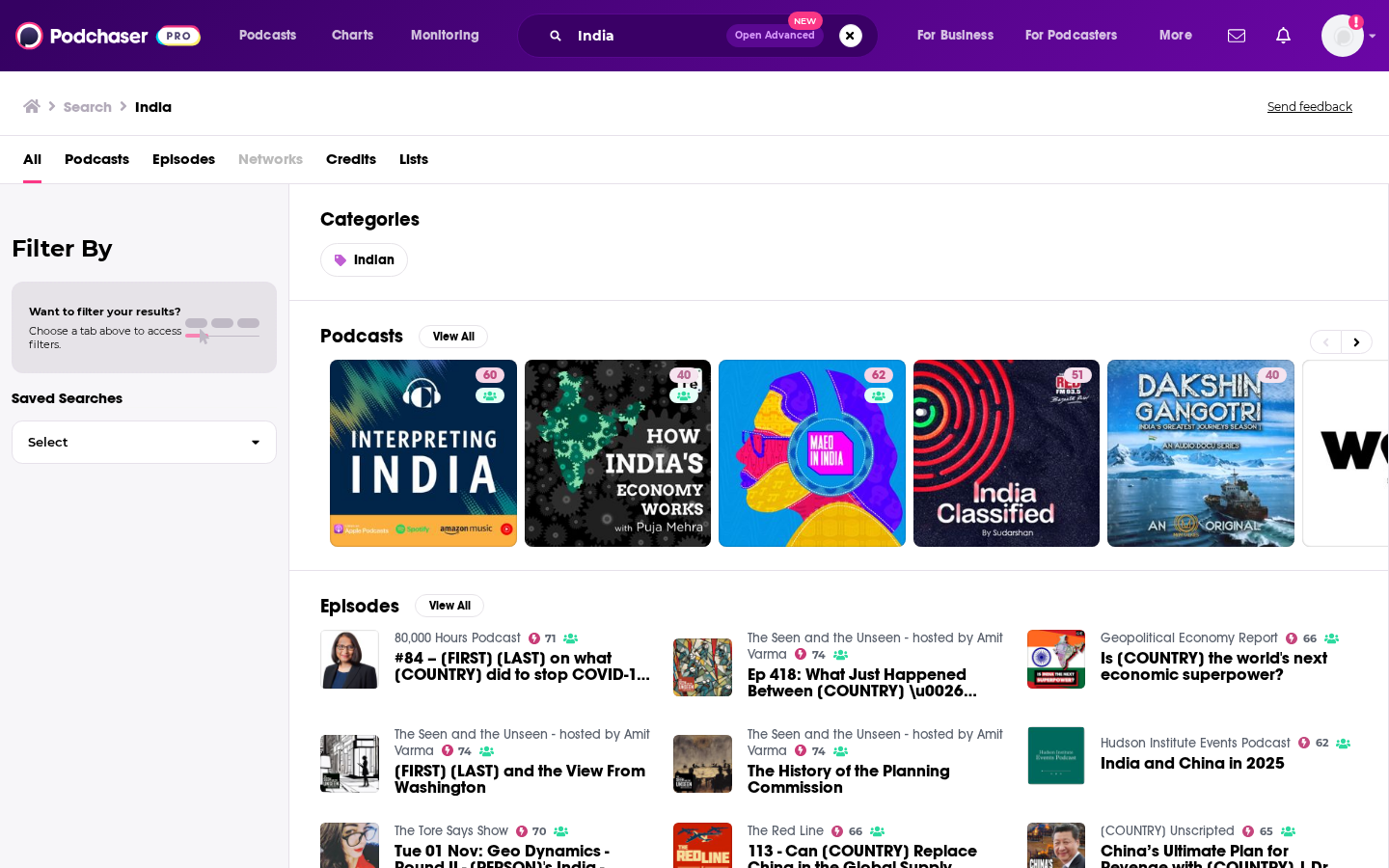 click on "Filter By" at bounding box center [144, 248] 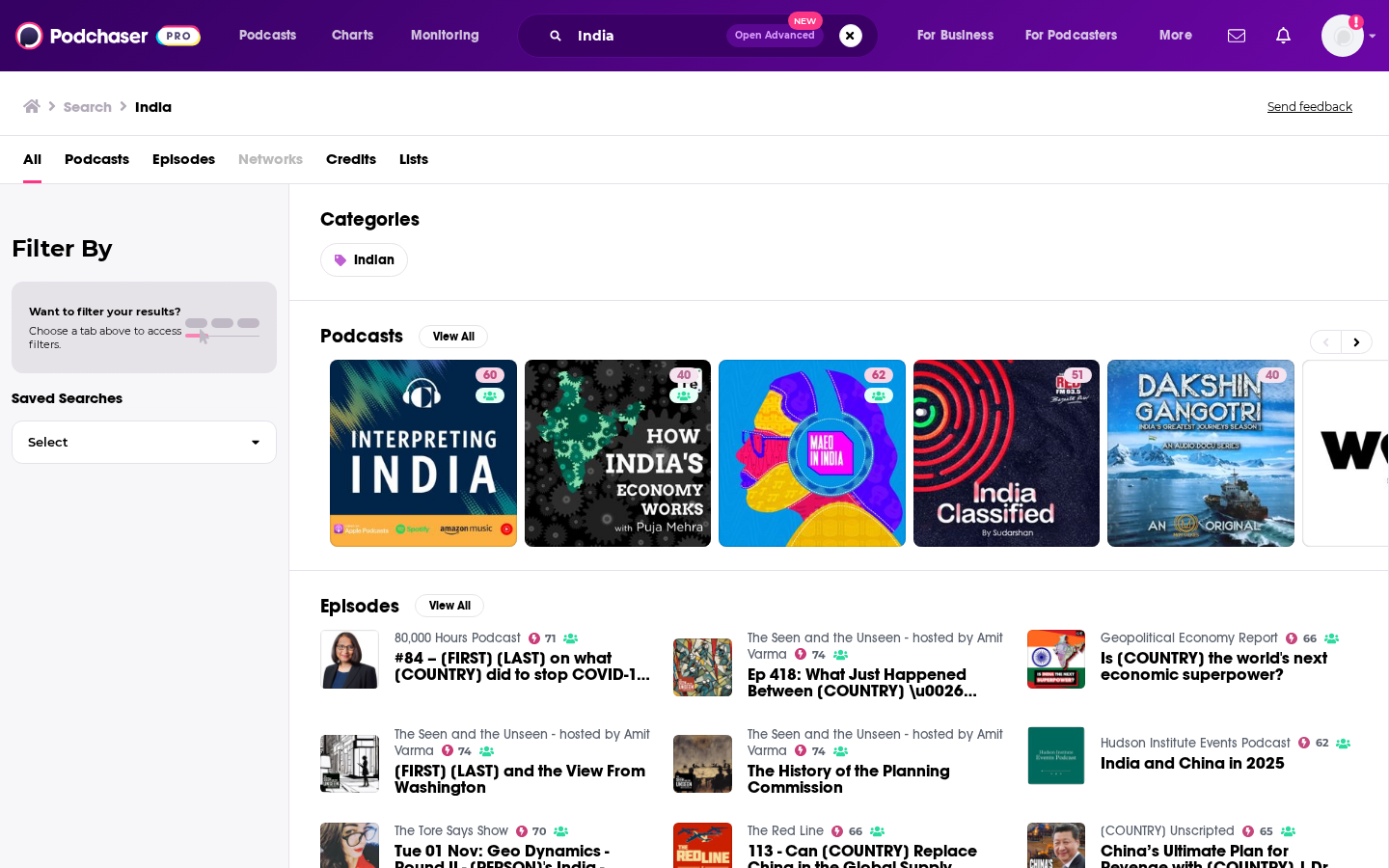 click on "Podcasts" at bounding box center [96, 163] 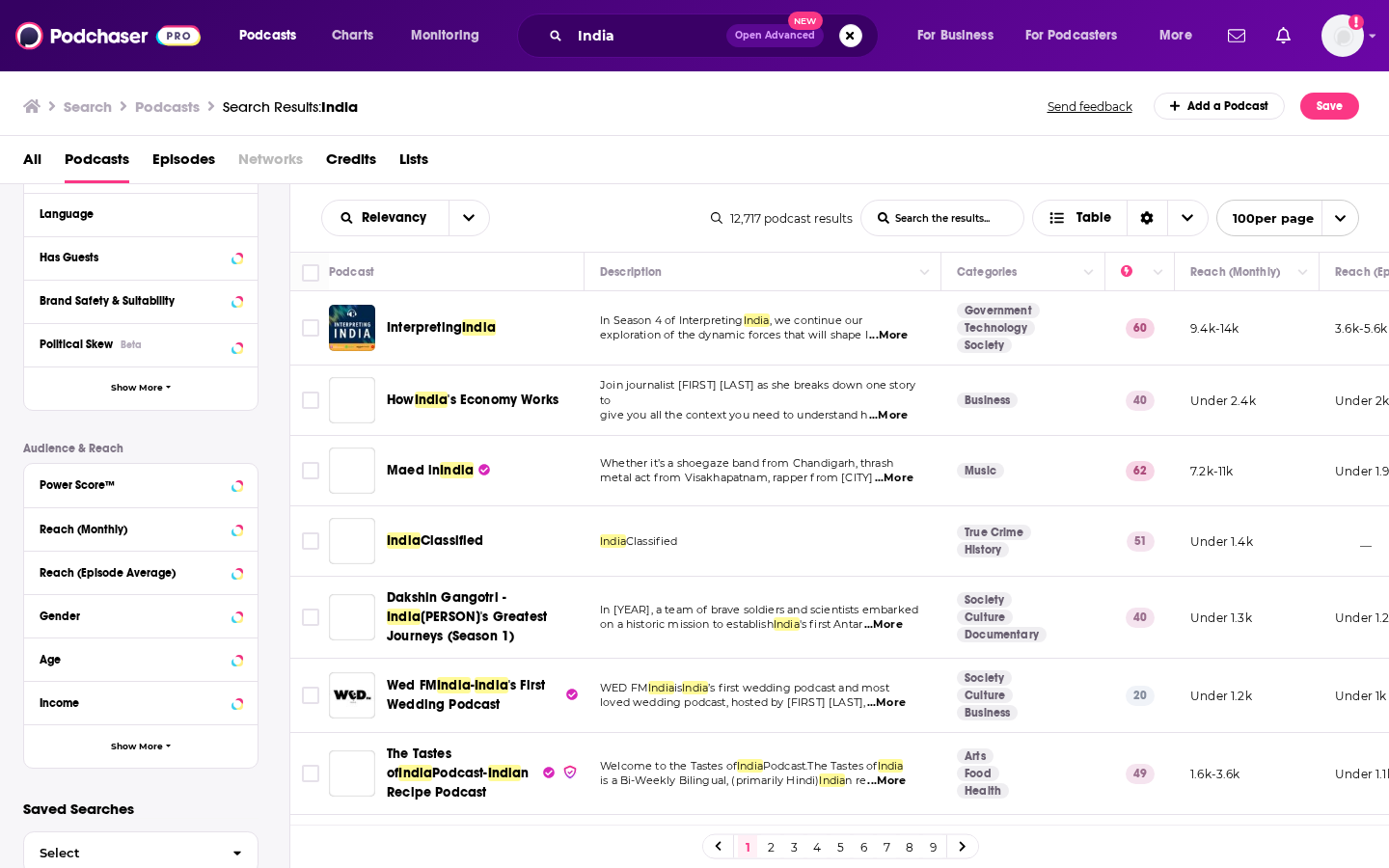 scroll, scrollTop: 285, scrollLeft: 0, axis: vertical 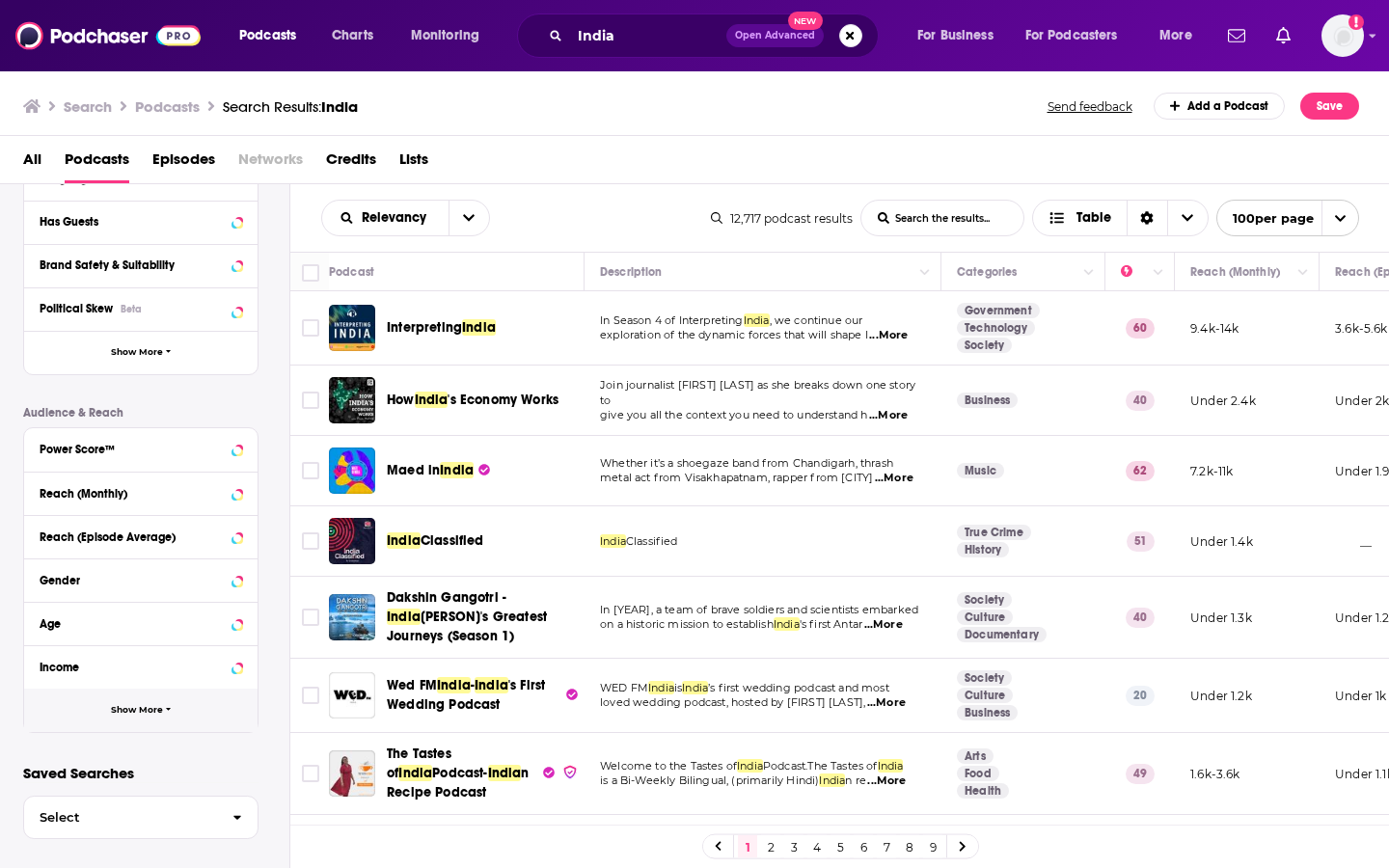 click on "Show More" at bounding box center (141, 710) 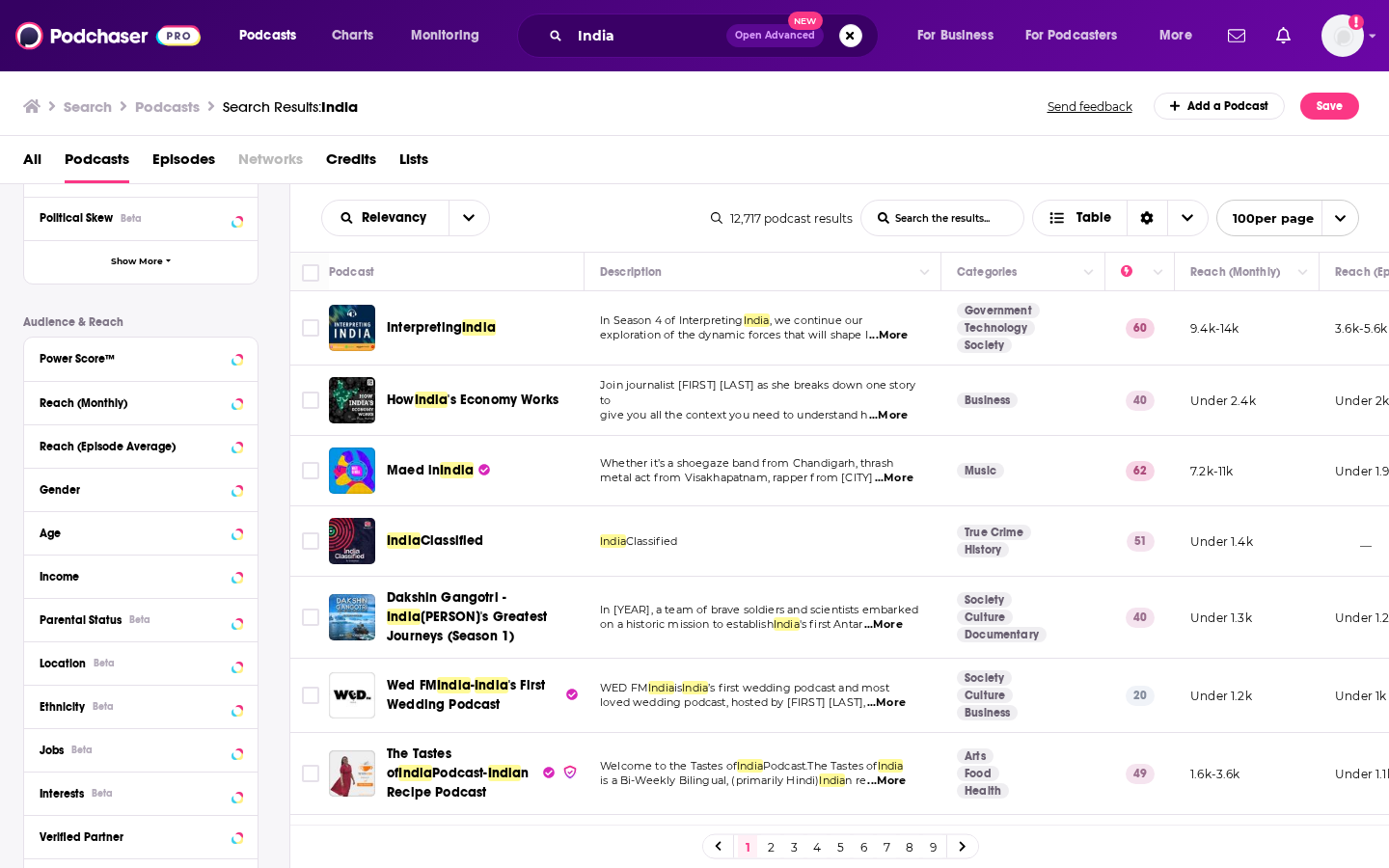 scroll, scrollTop: 393, scrollLeft: 0, axis: vertical 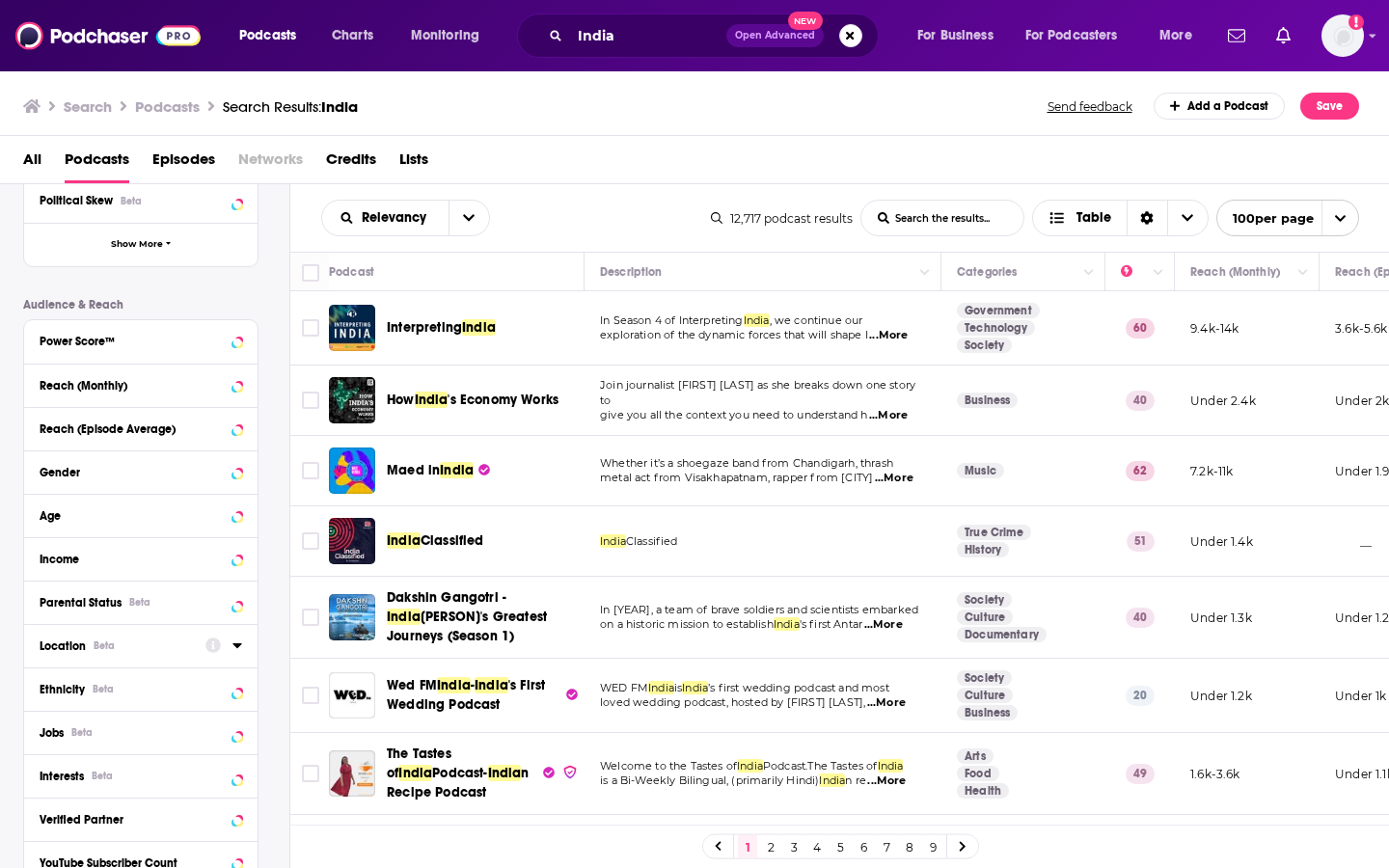 click on "Location Beta" at bounding box center (116, 646) 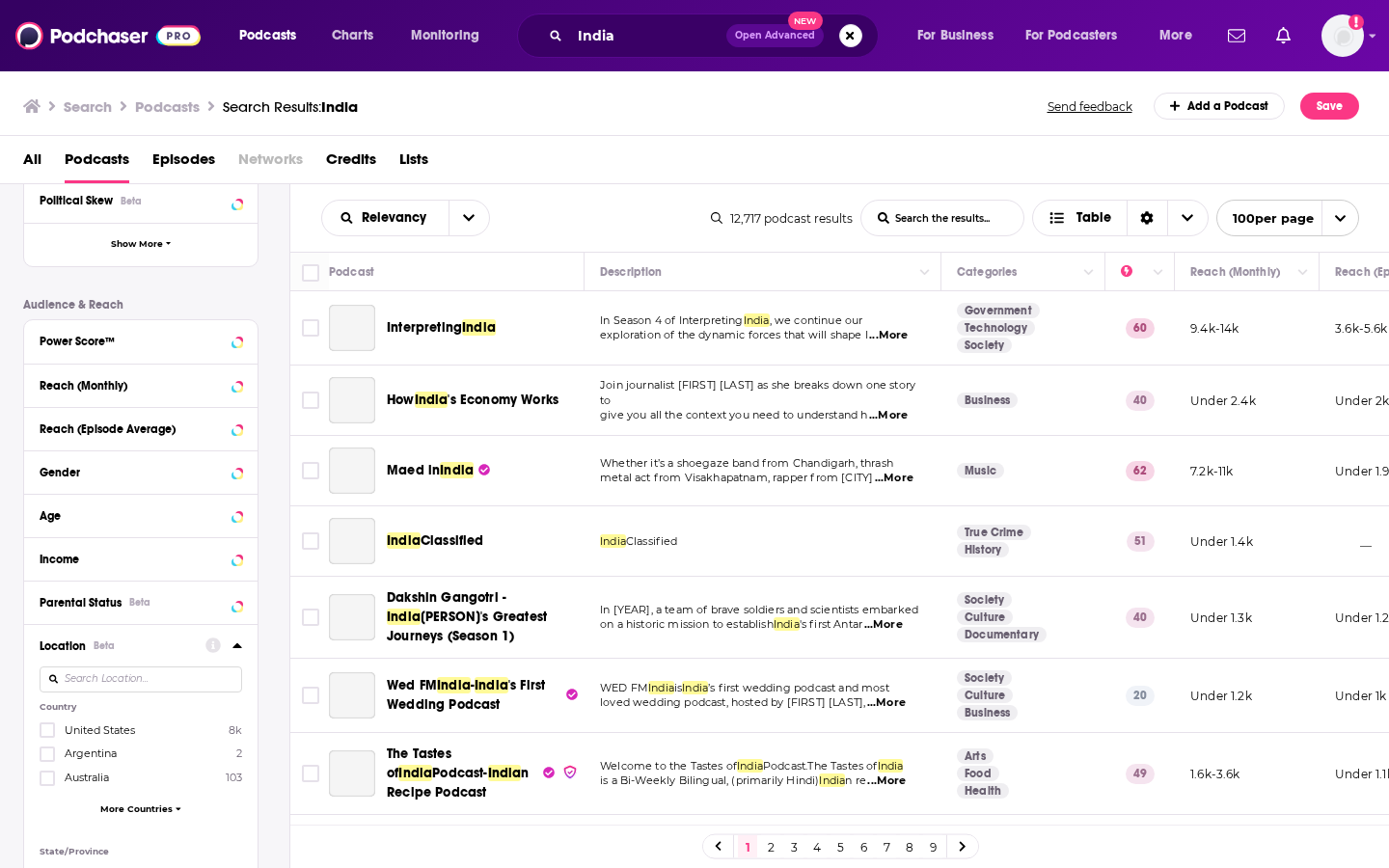 scroll, scrollTop: 607, scrollLeft: 0, axis: vertical 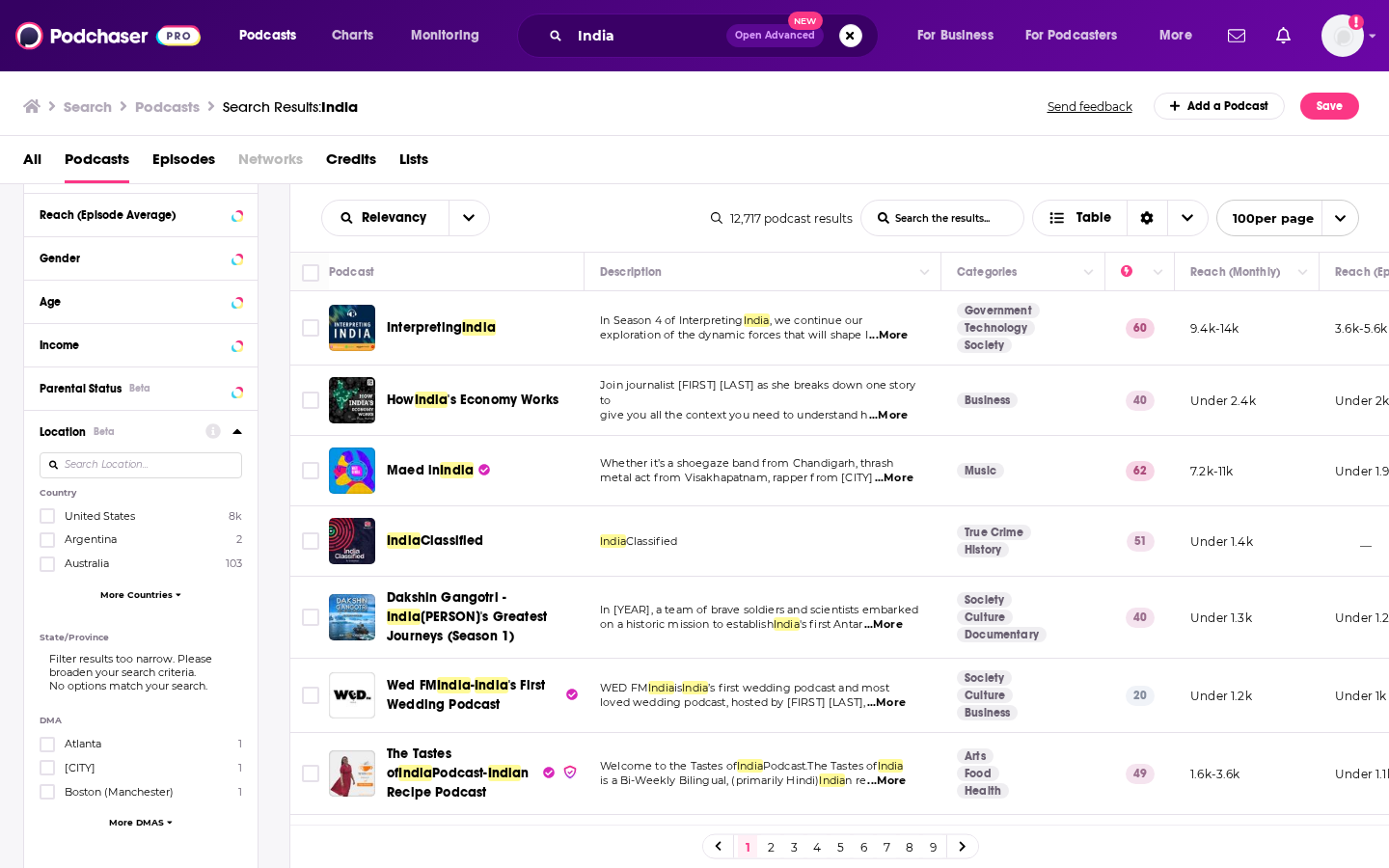 click at bounding box center [141, 465] 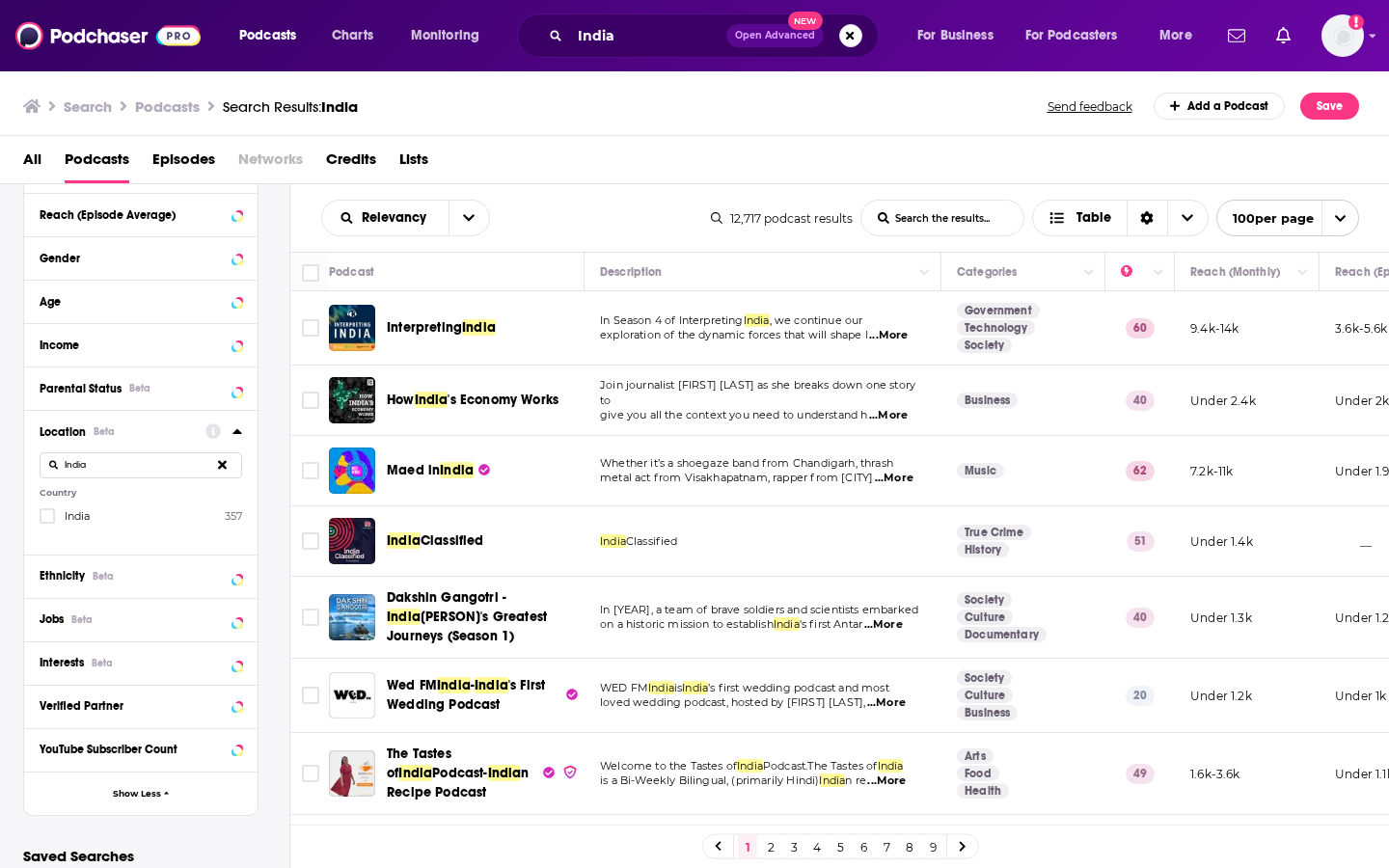 type on "India" 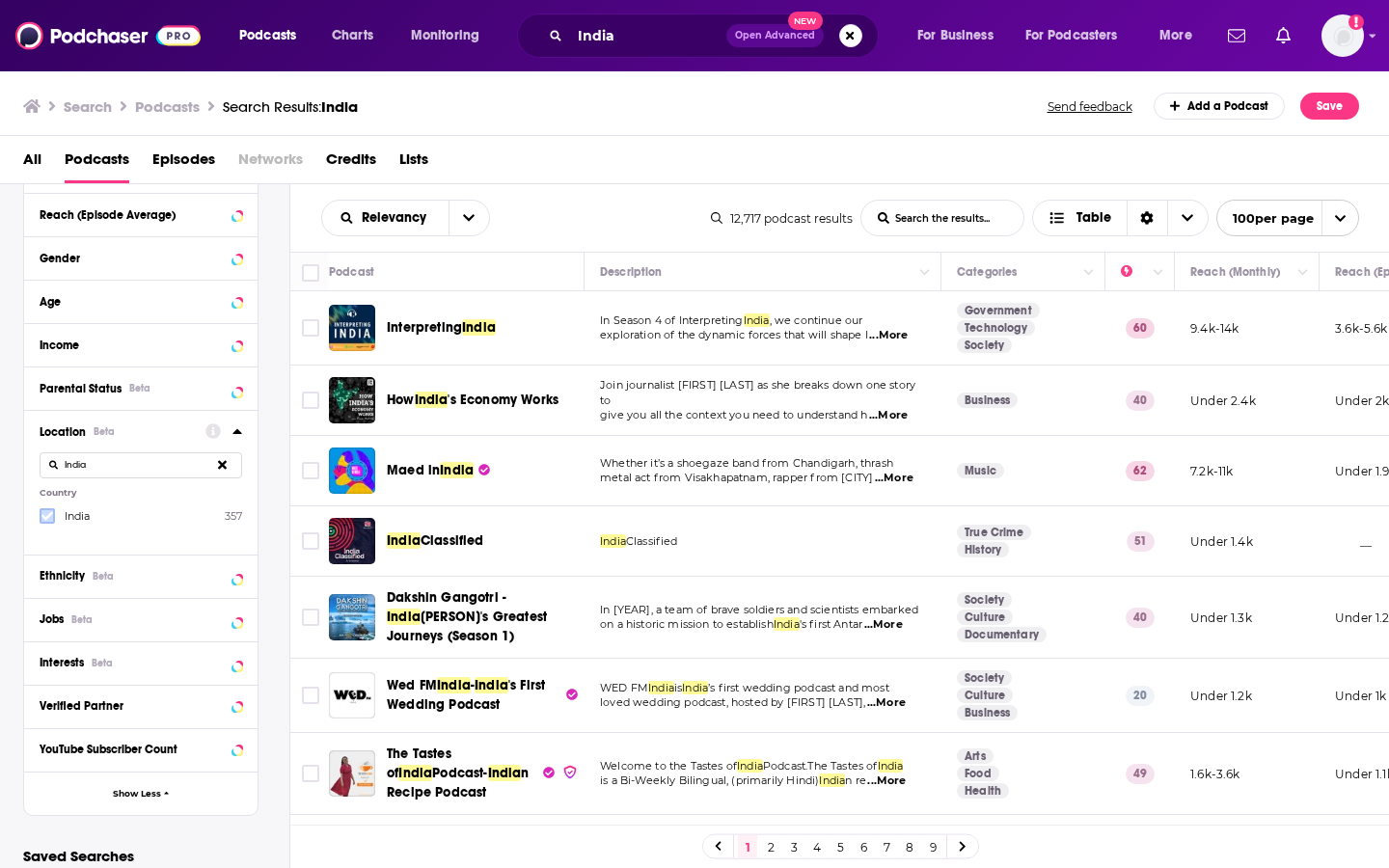 click 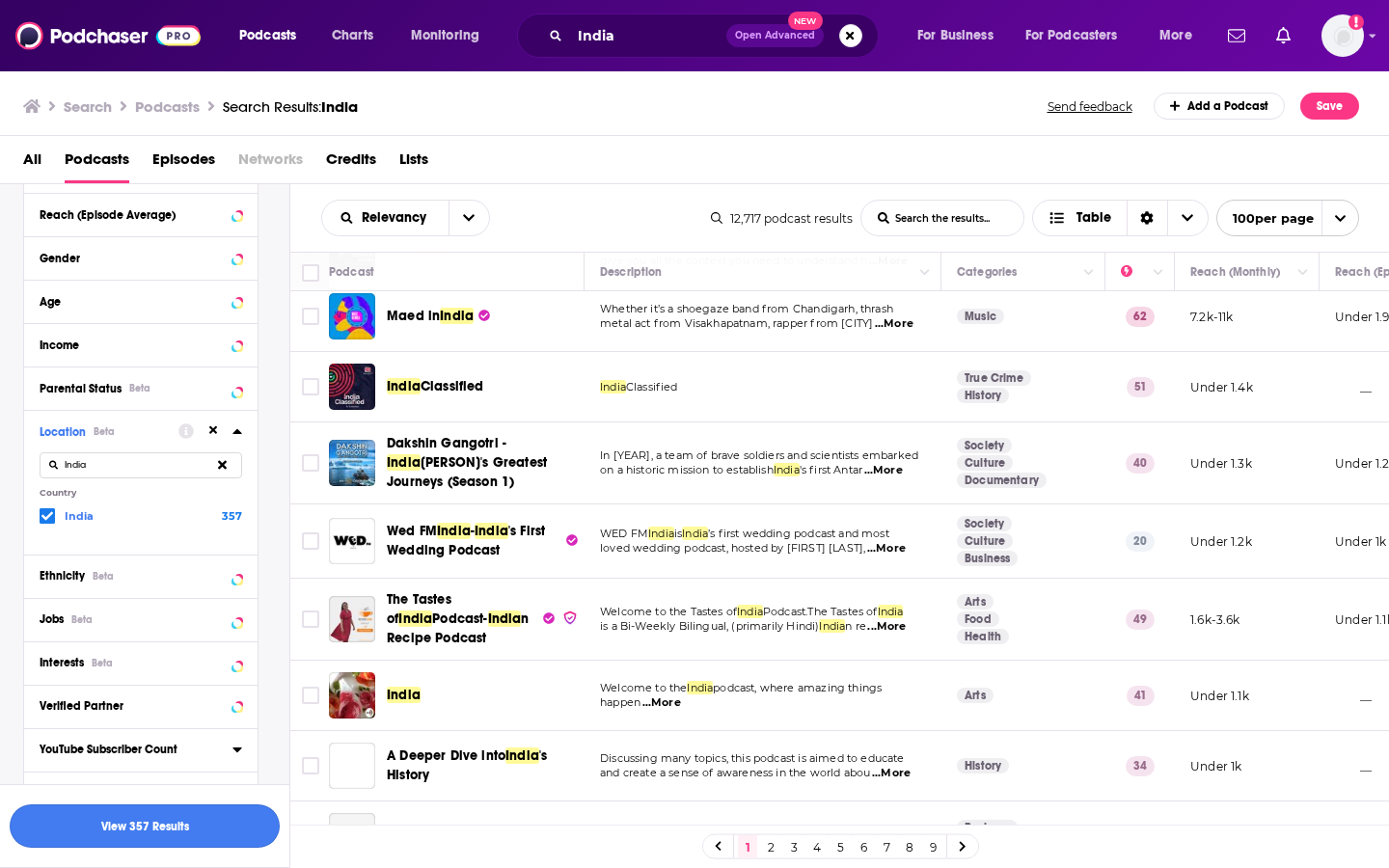 scroll, scrollTop: 156, scrollLeft: 0, axis: vertical 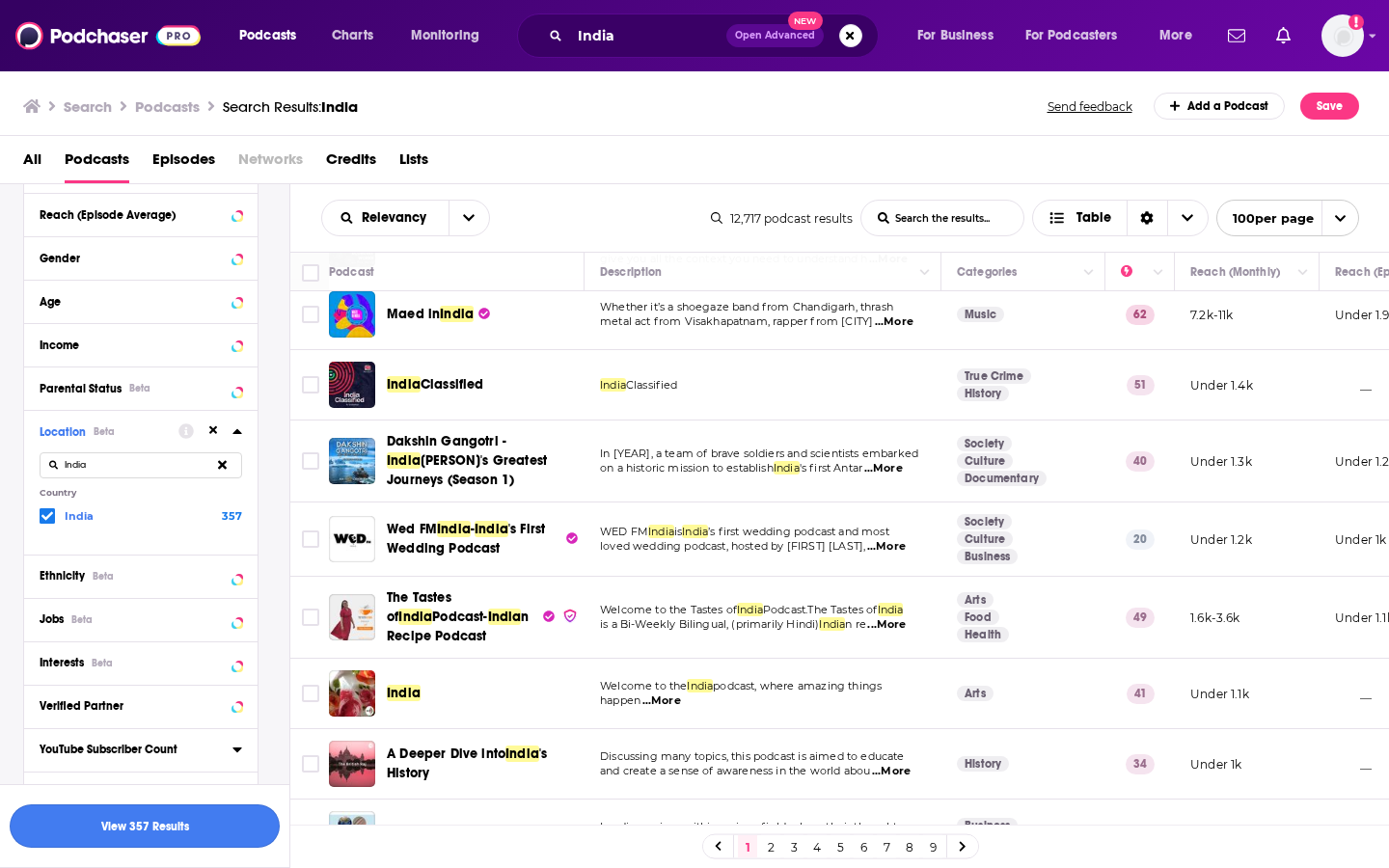 click on "View 357 Results" at bounding box center [145, 826] 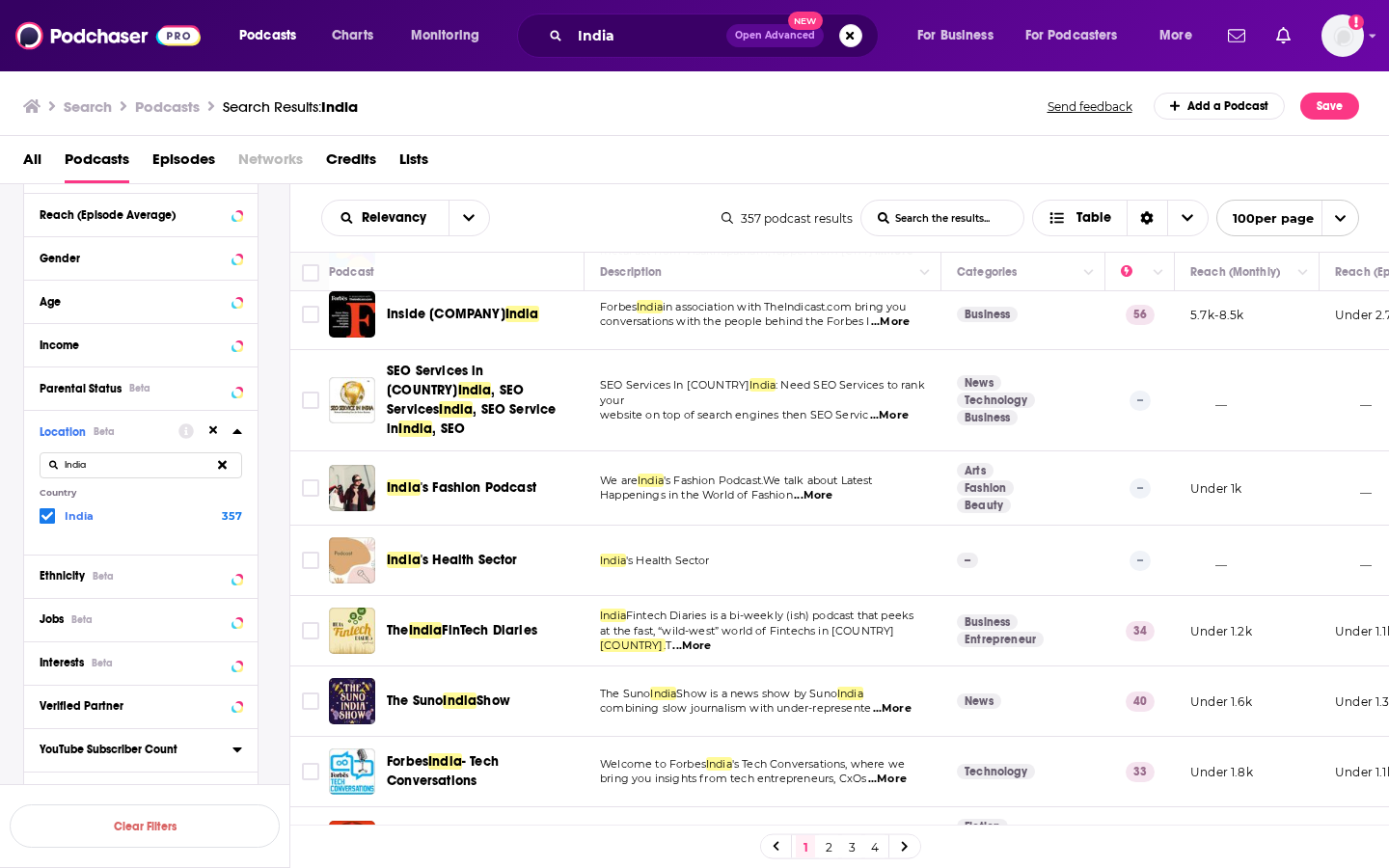 click on "...More" at bounding box center [892, 709] 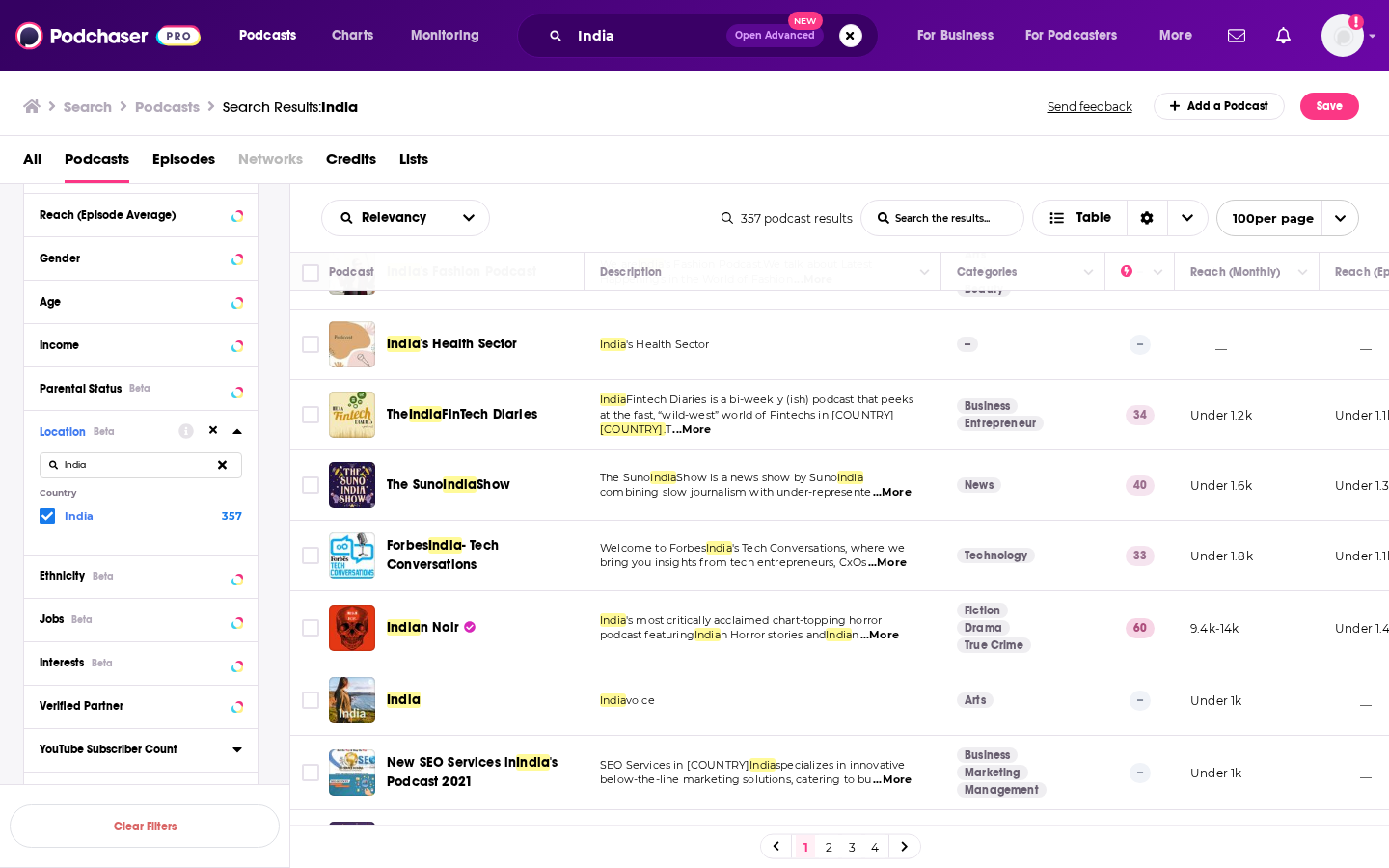 scroll, scrollTop: 387, scrollLeft: 0, axis: vertical 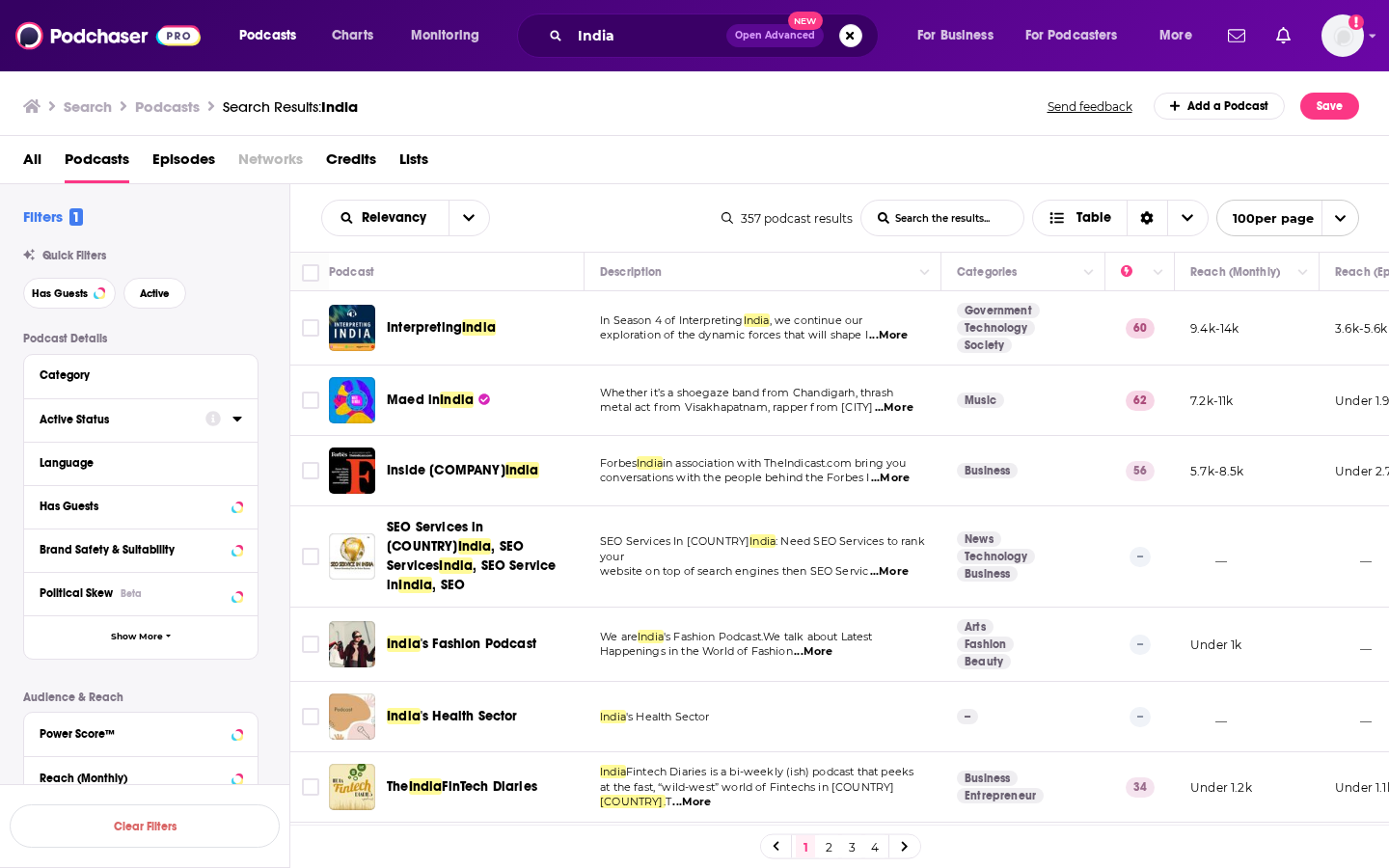 click 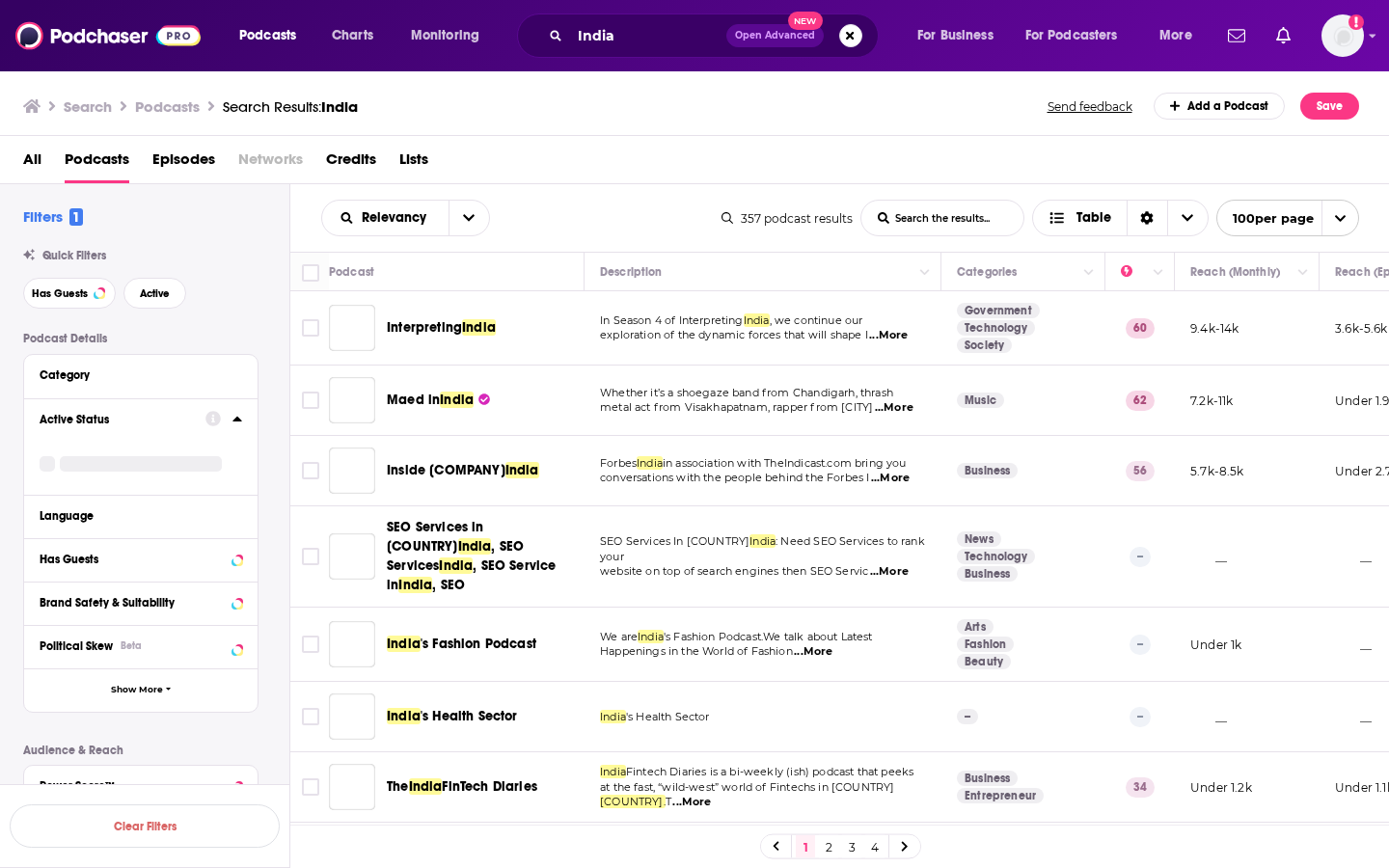 click 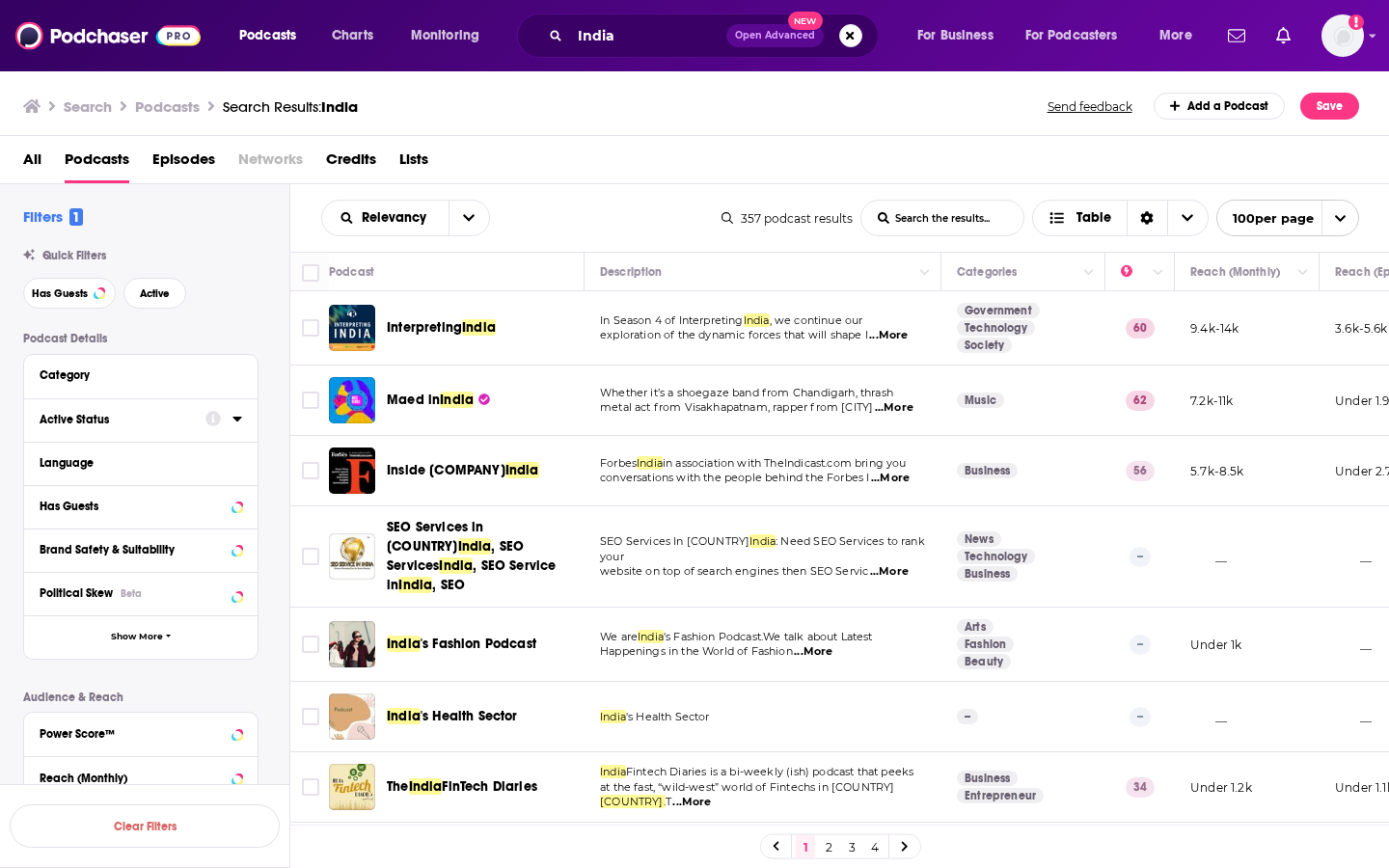 click 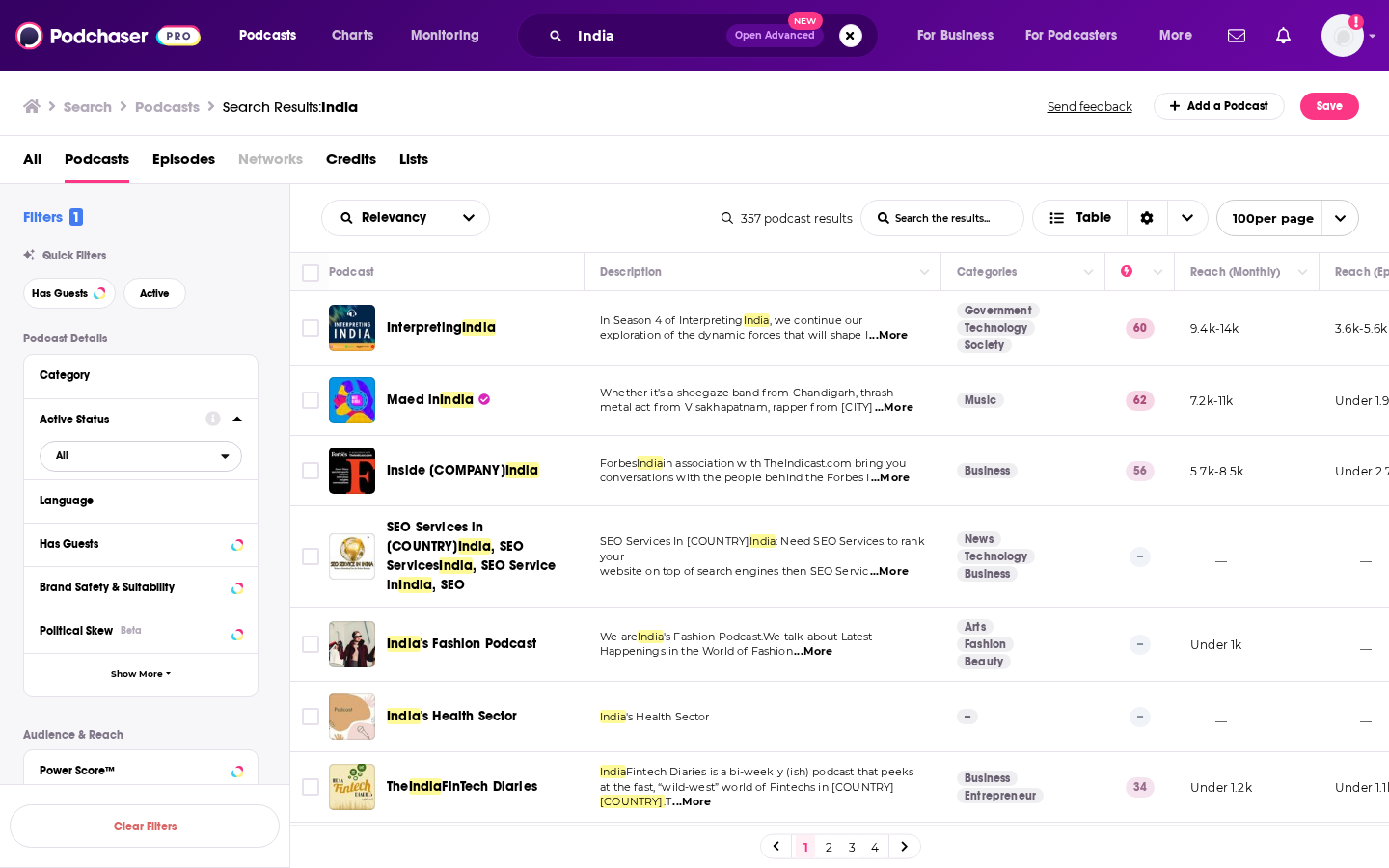 click on "All" at bounding box center [62, 455] 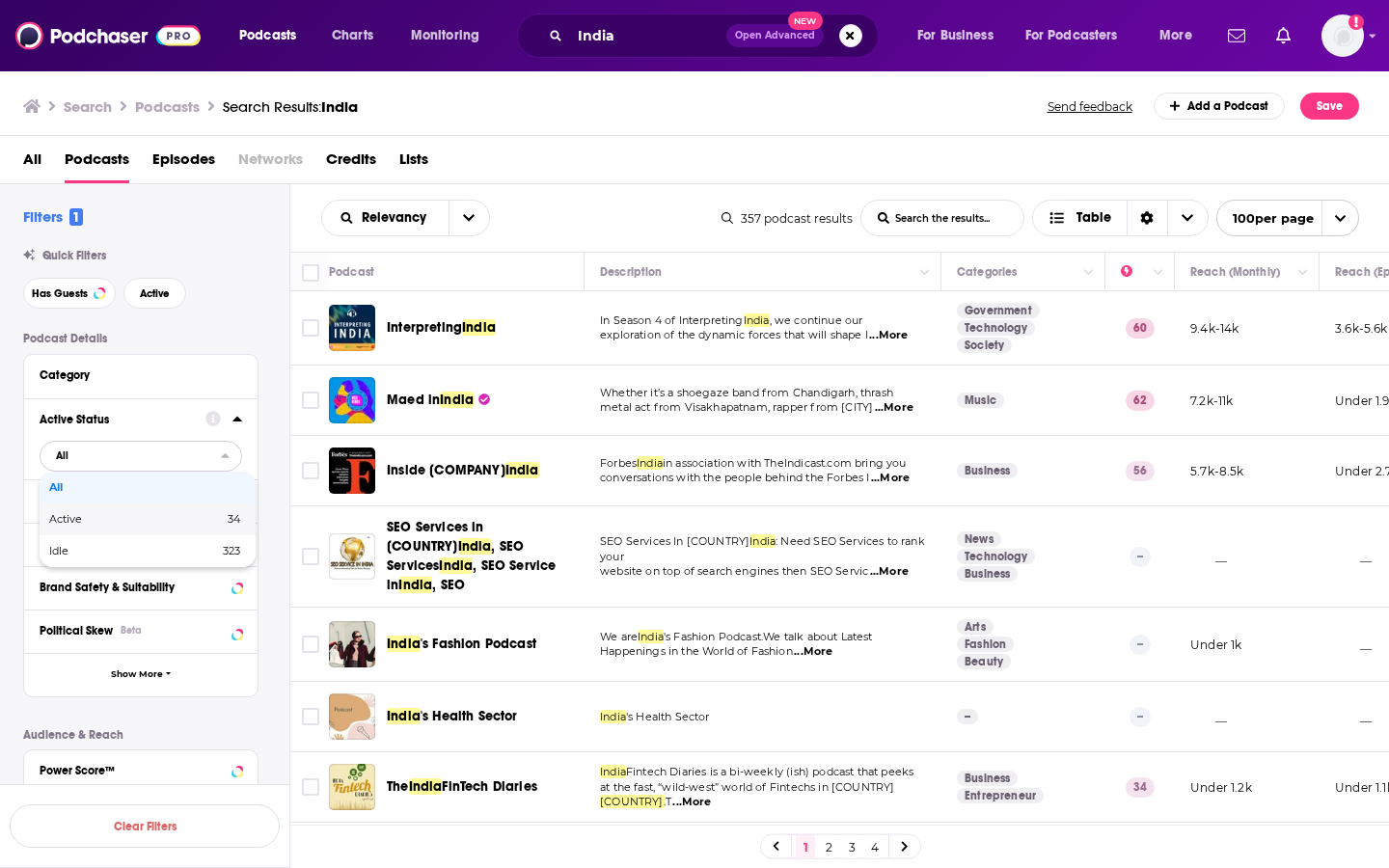click on "Active" at bounding box center (100, 519) 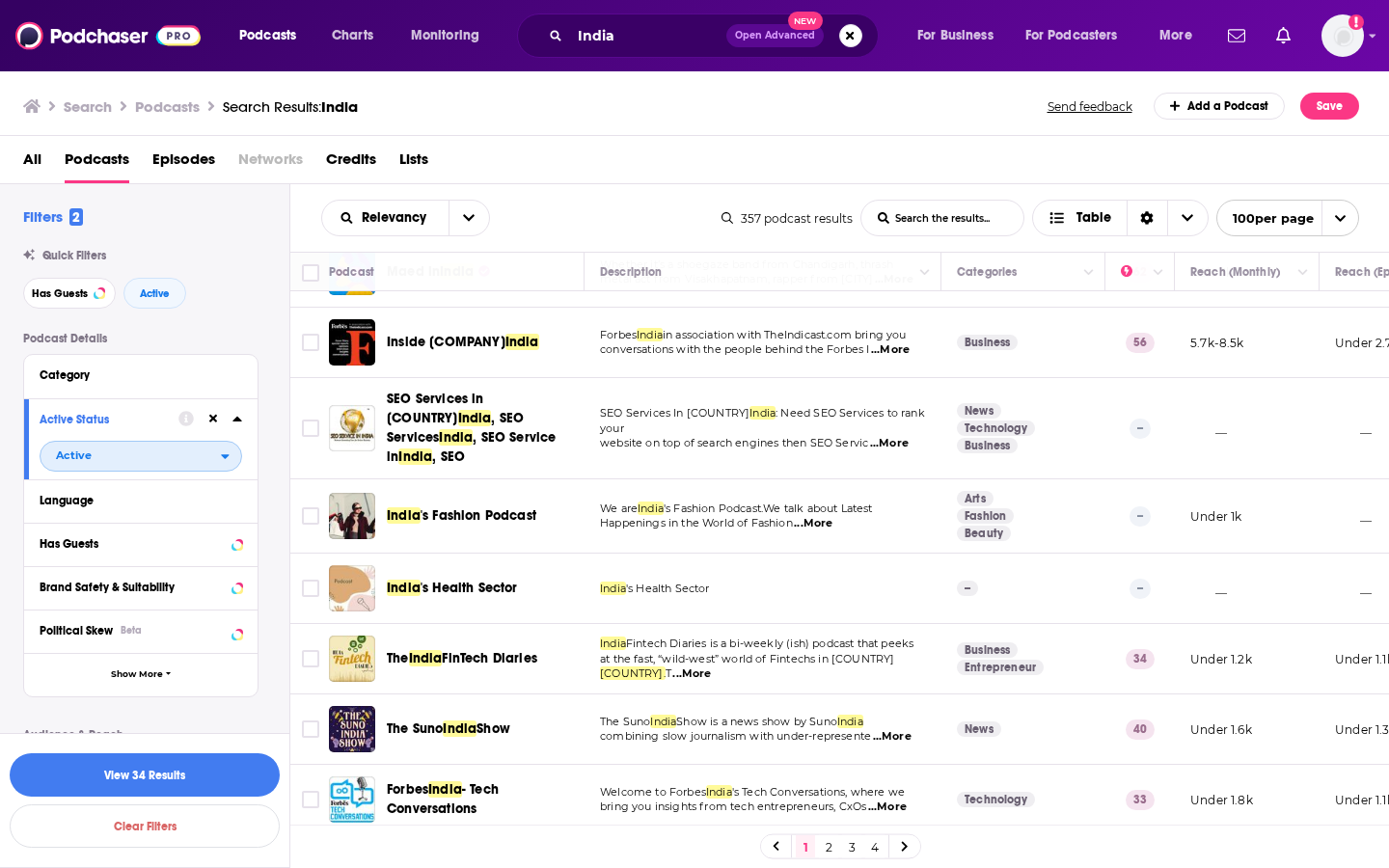scroll, scrollTop: 265, scrollLeft: 0, axis: vertical 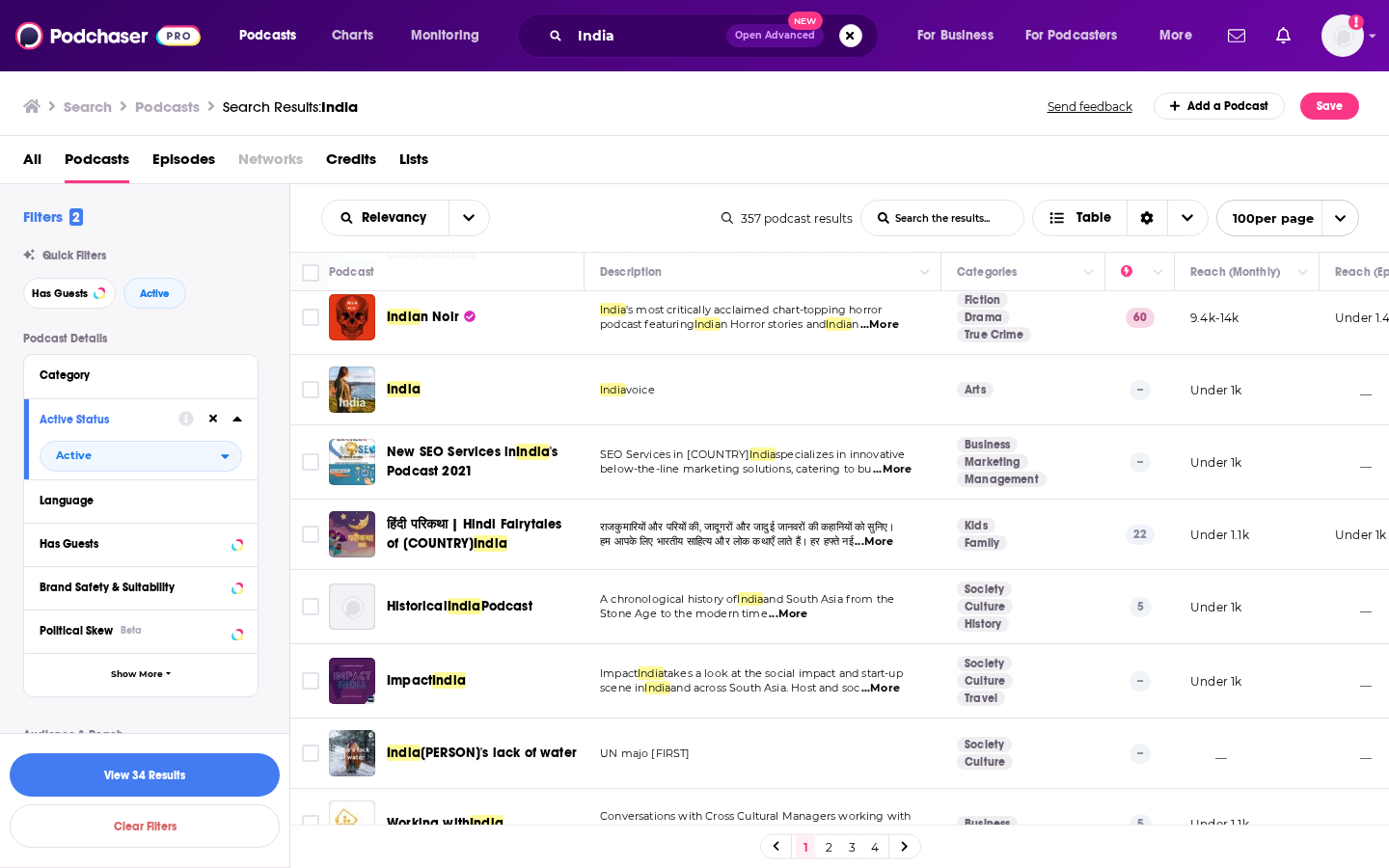click on "...More" at bounding box center (881, 689) 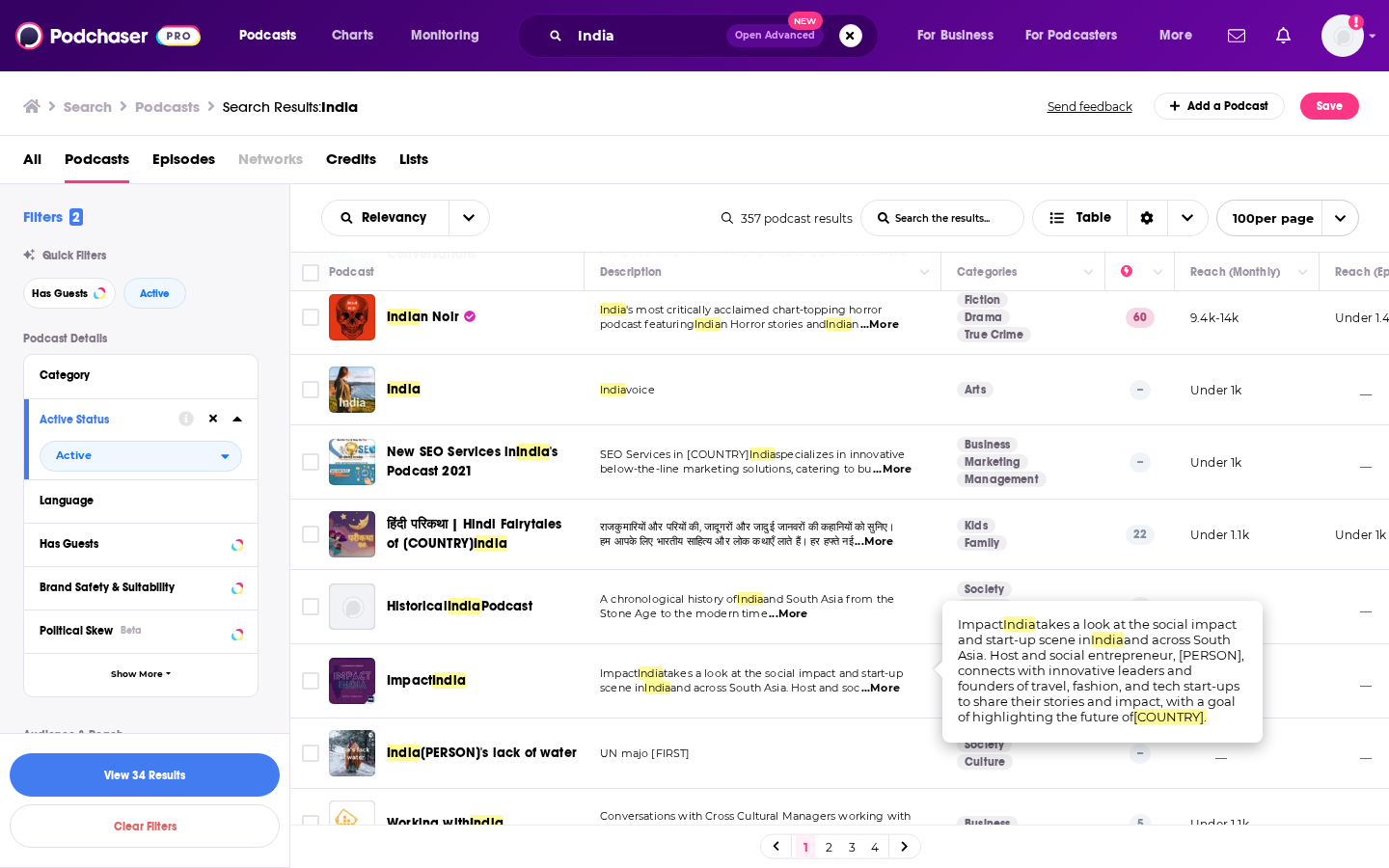 click on "...More" at bounding box center (881, 689) 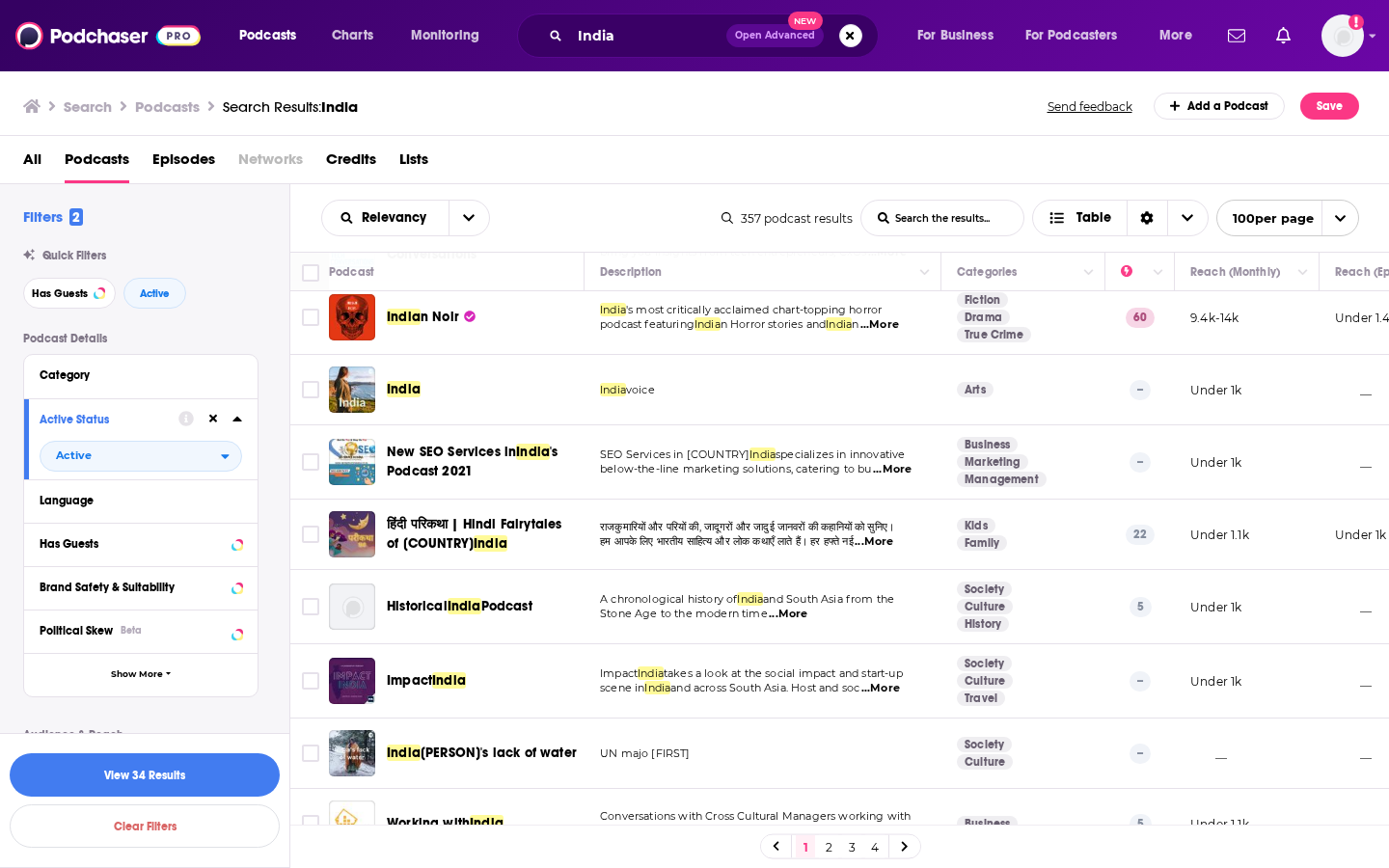 click on "...More" at bounding box center [881, 689] 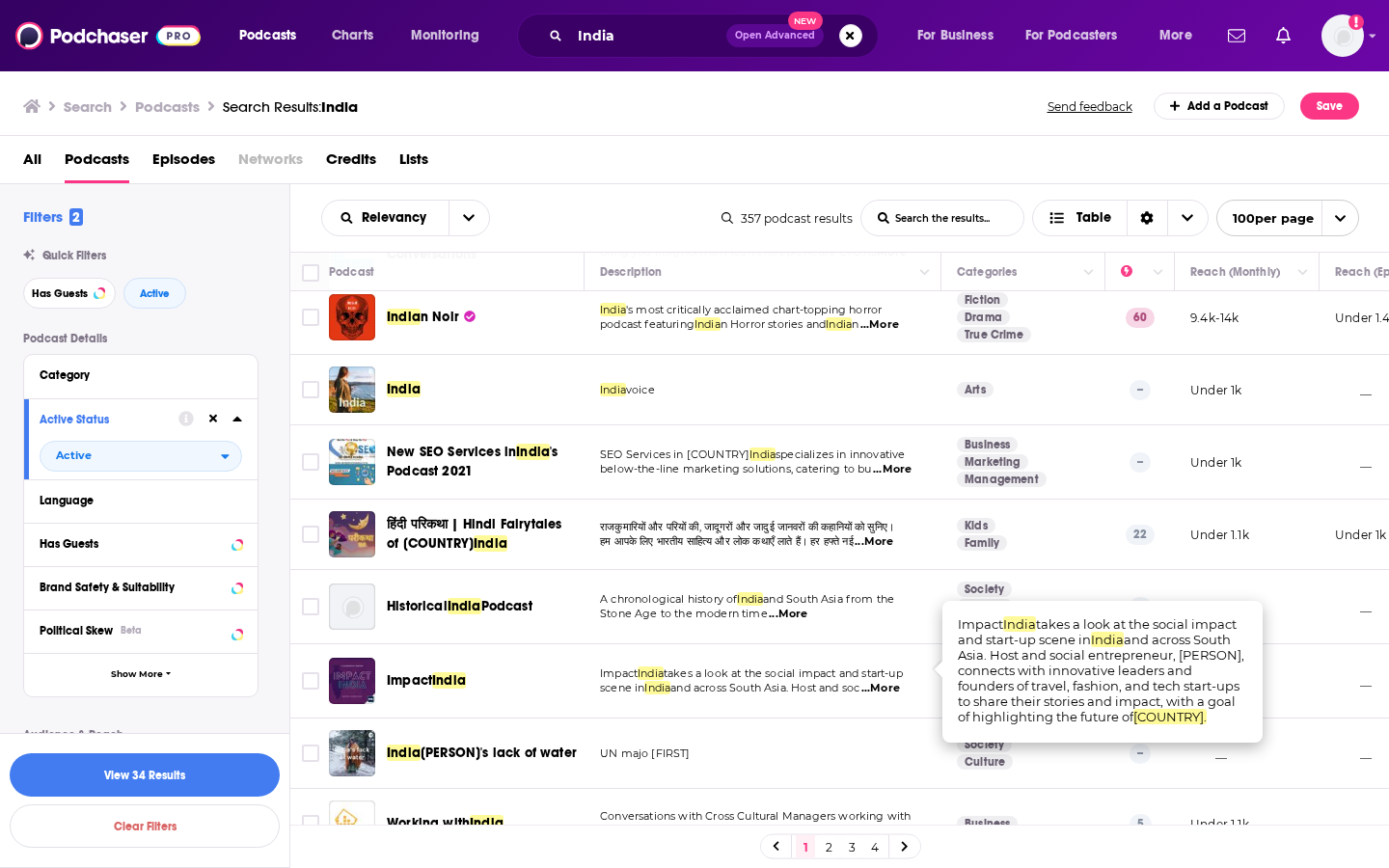 click on "...More" at bounding box center [881, 689] 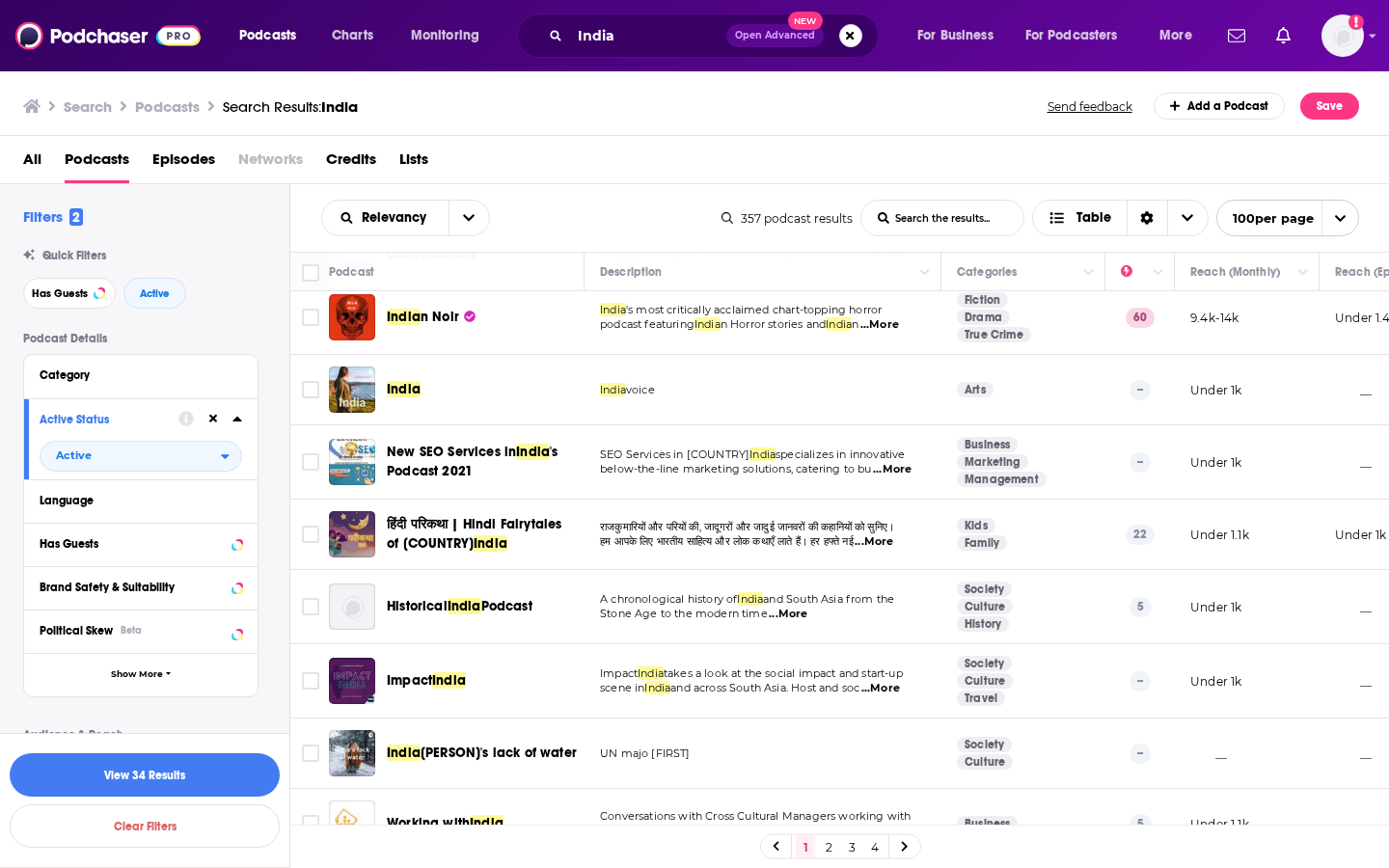click on "...More" at bounding box center (881, 689) 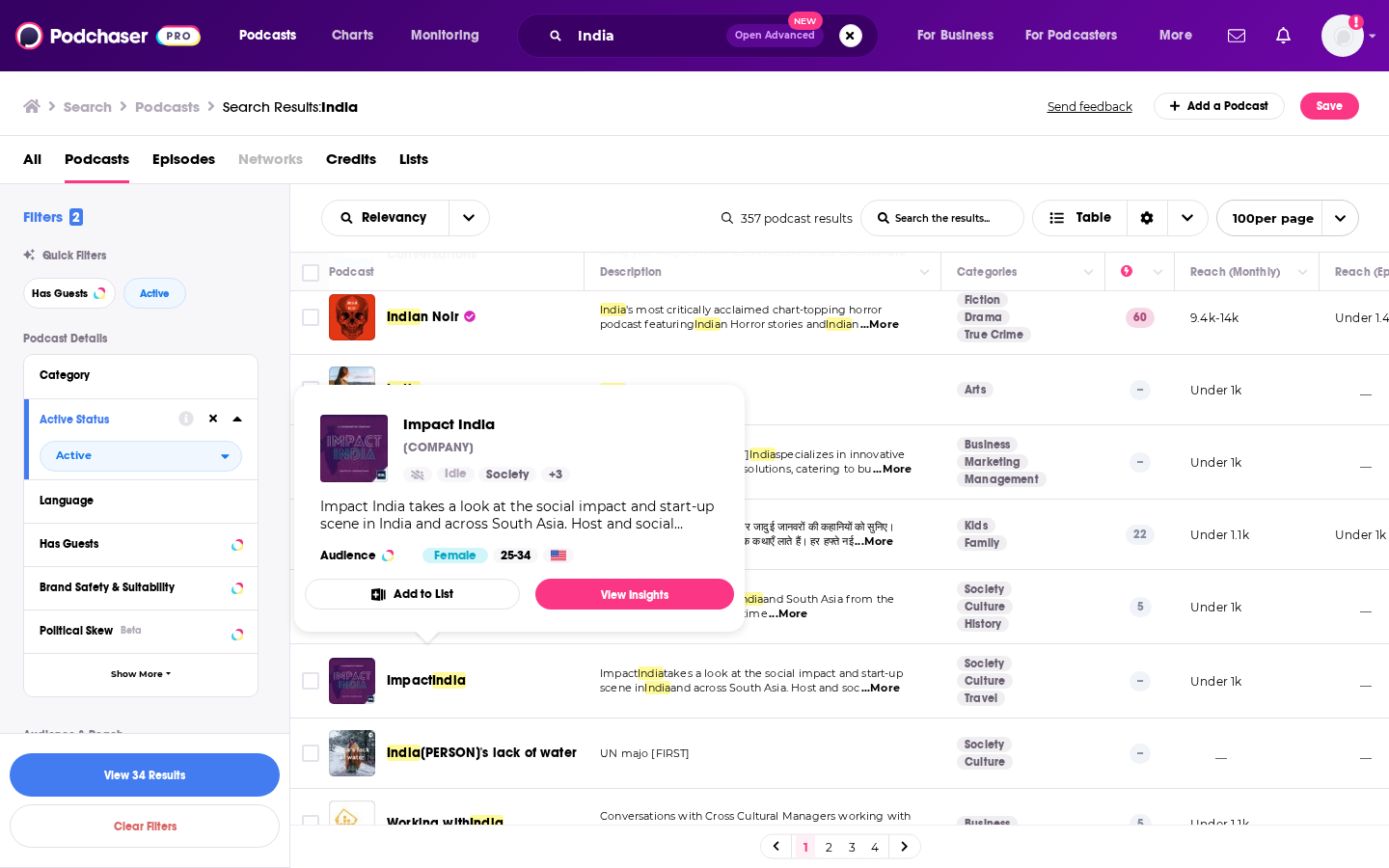 click on "UN majo [FIRST]" at bounding box center (762, 754) 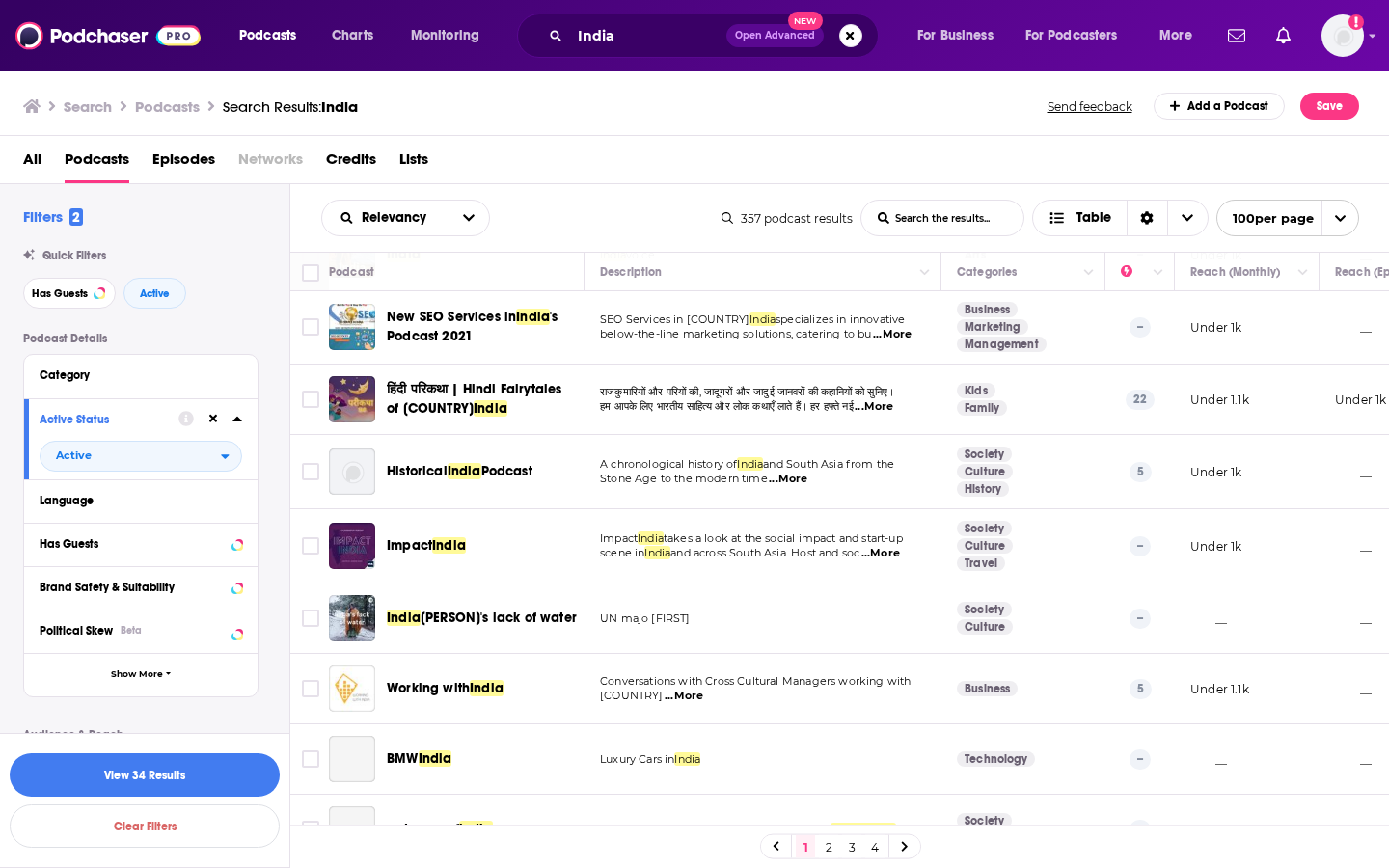 scroll, scrollTop: 827, scrollLeft: 0, axis: vertical 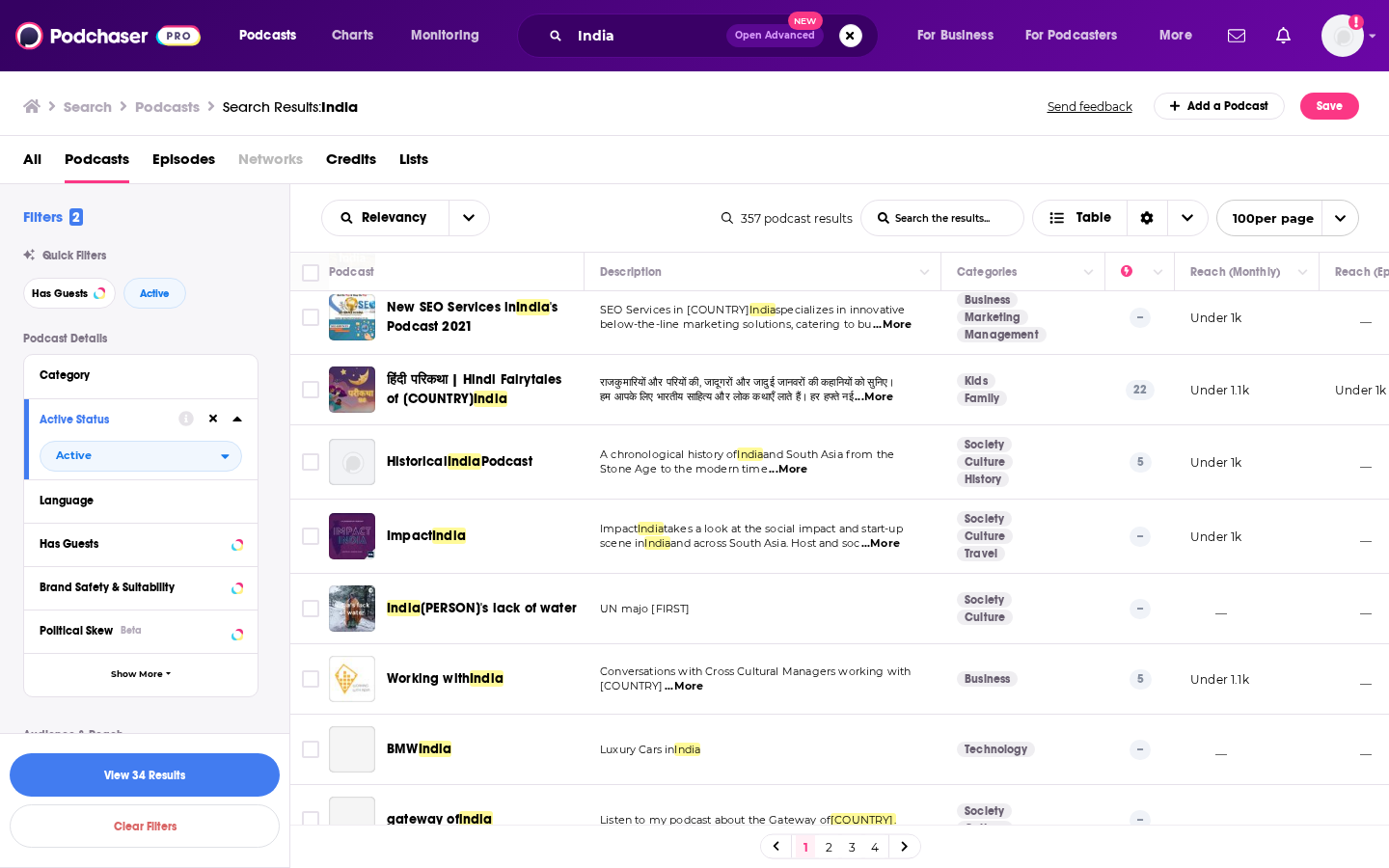 click on "...More" at bounding box center [684, 687] 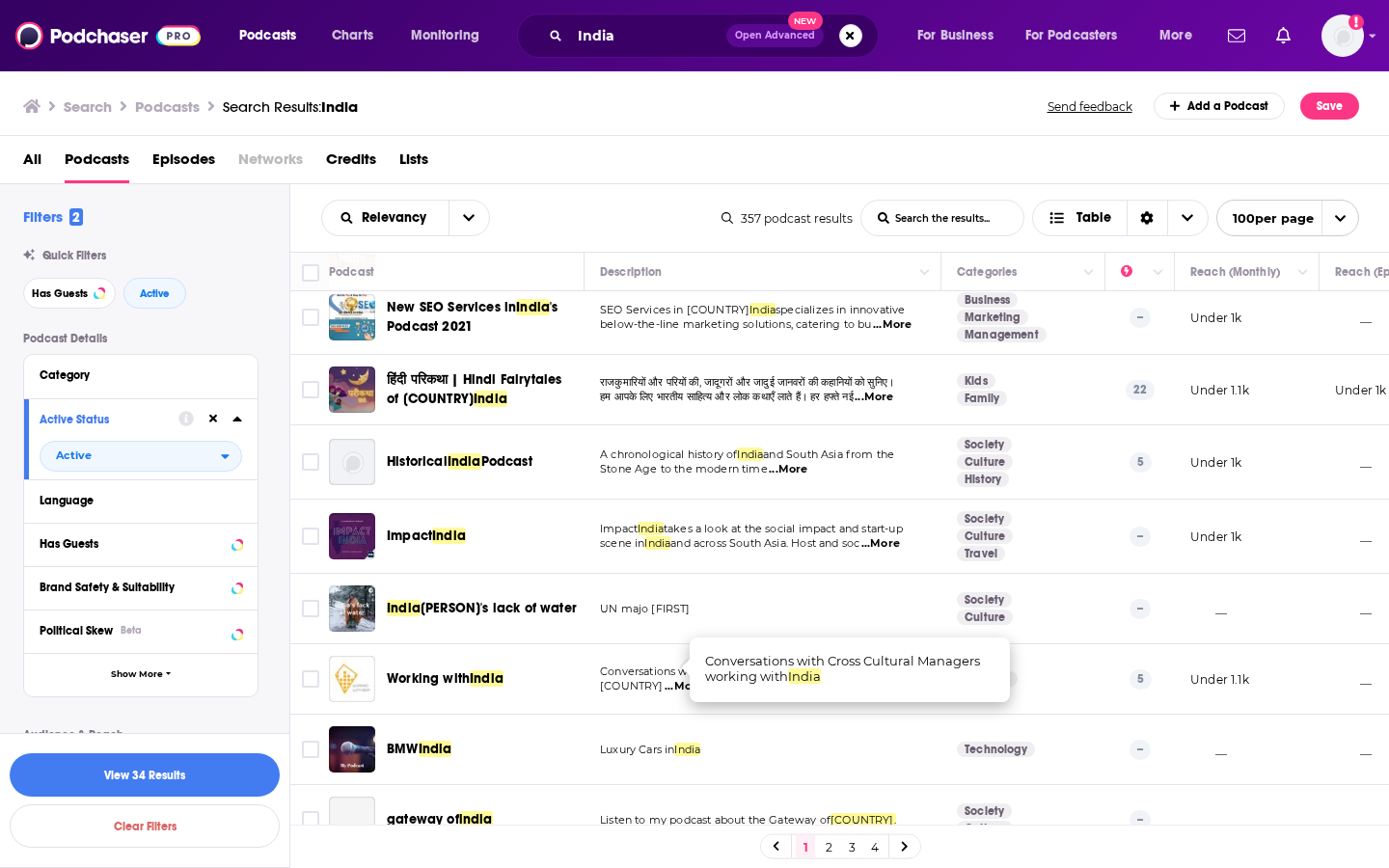 click on "...More" at bounding box center (684, 687) 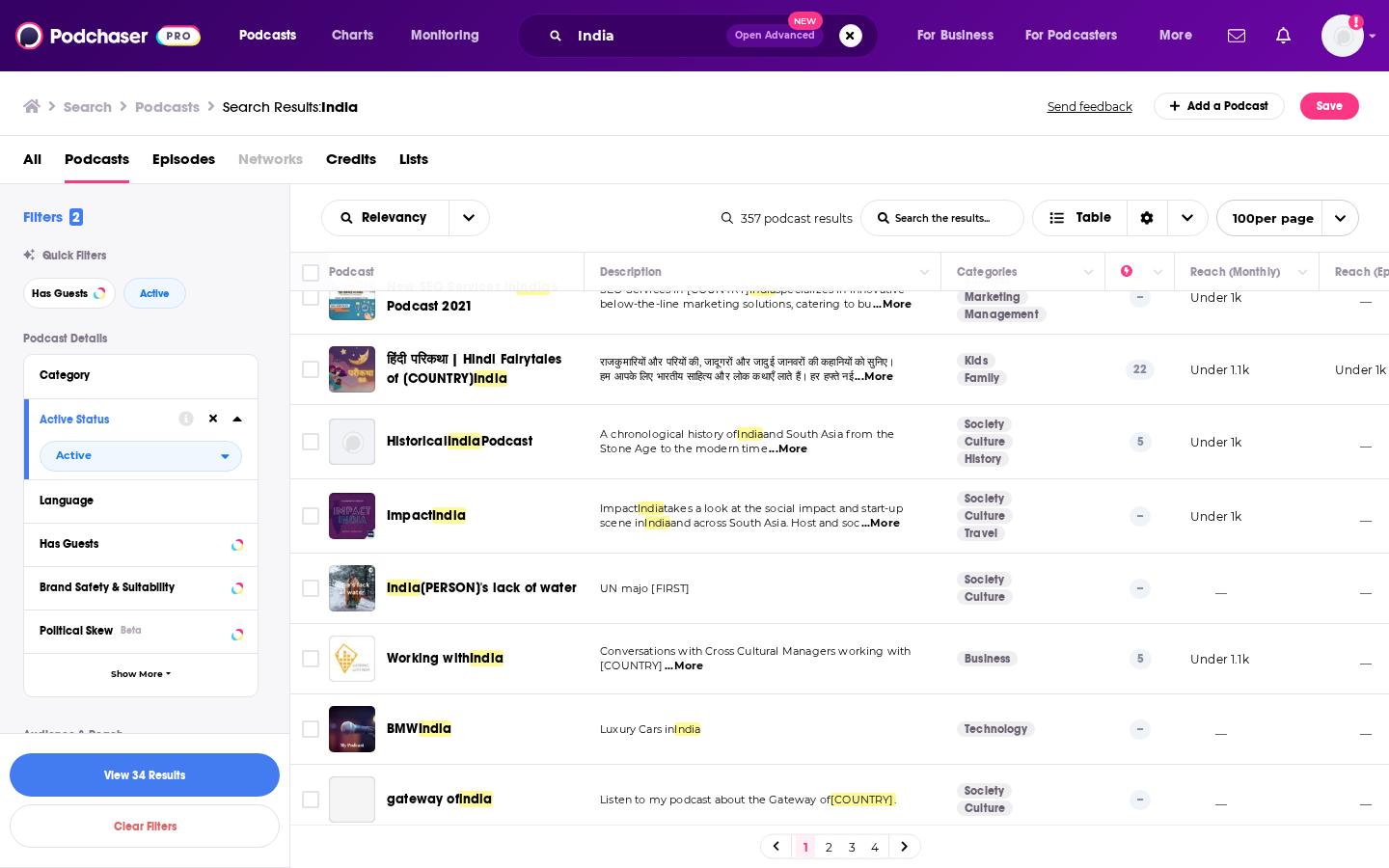 scroll, scrollTop: 853, scrollLeft: 0, axis: vertical 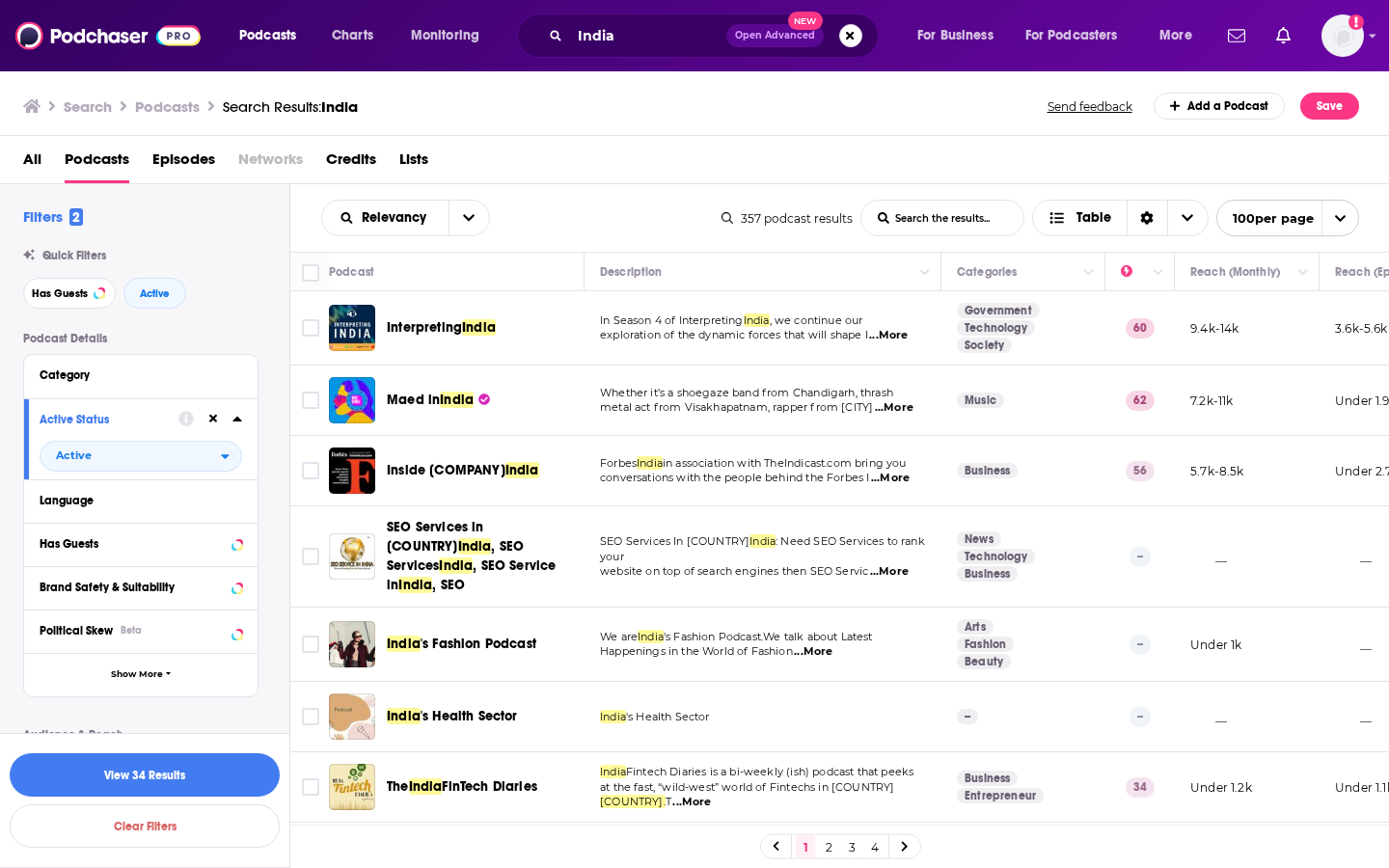 click on "Interpreting" at bounding box center (424, 327) 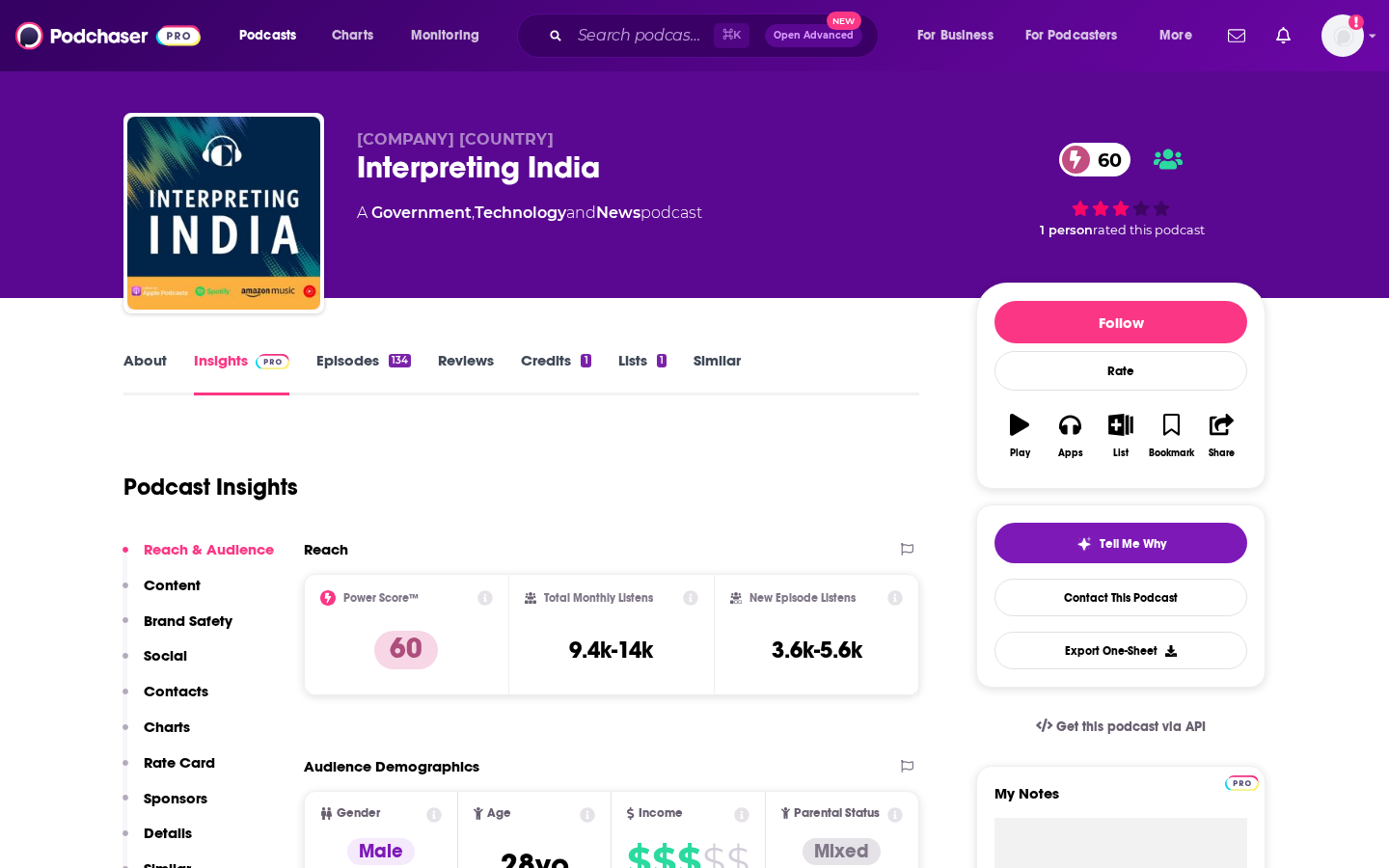 scroll, scrollTop: 0, scrollLeft: 0, axis: both 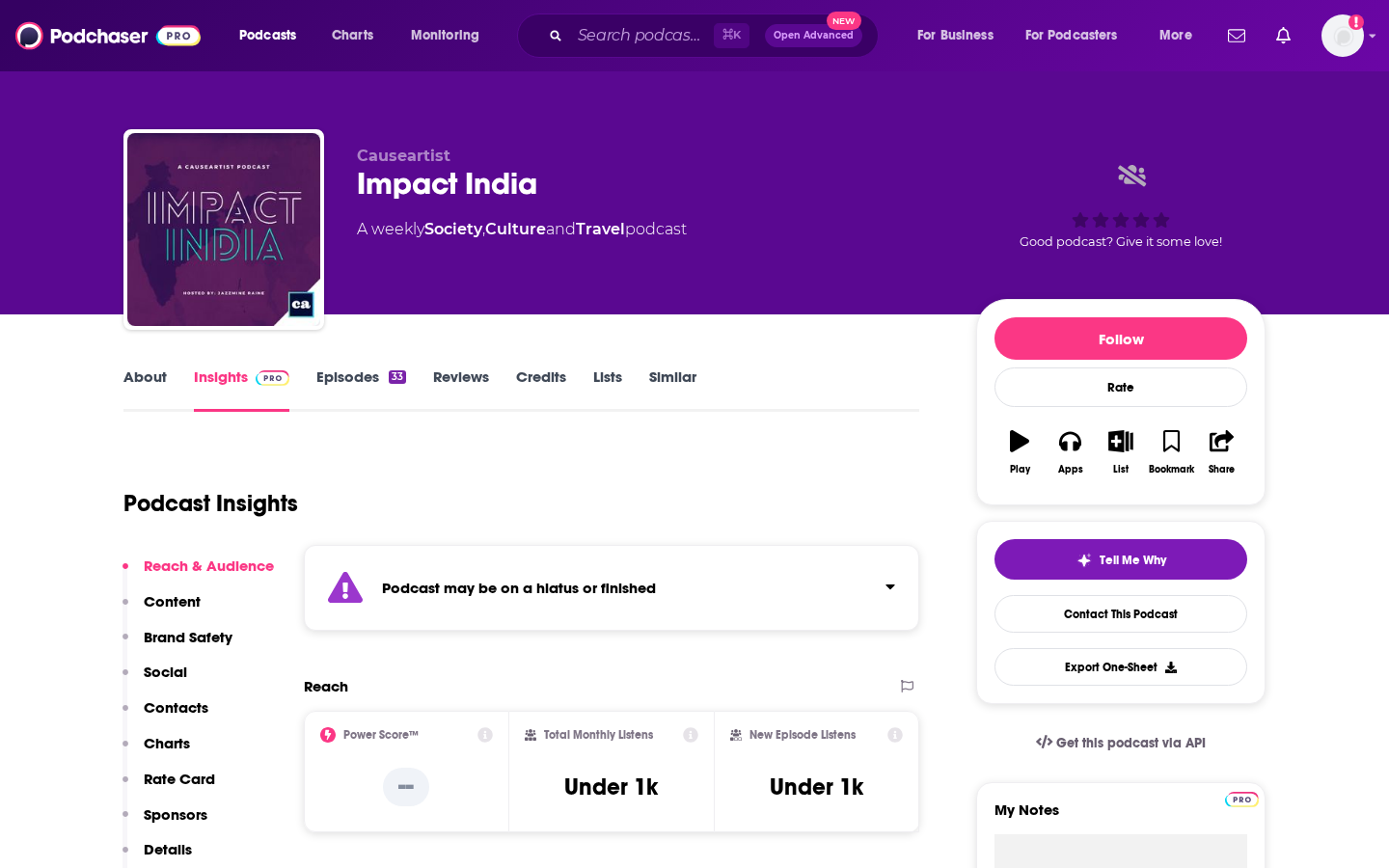 click on "Episodes 33" at bounding box center (361, 390) 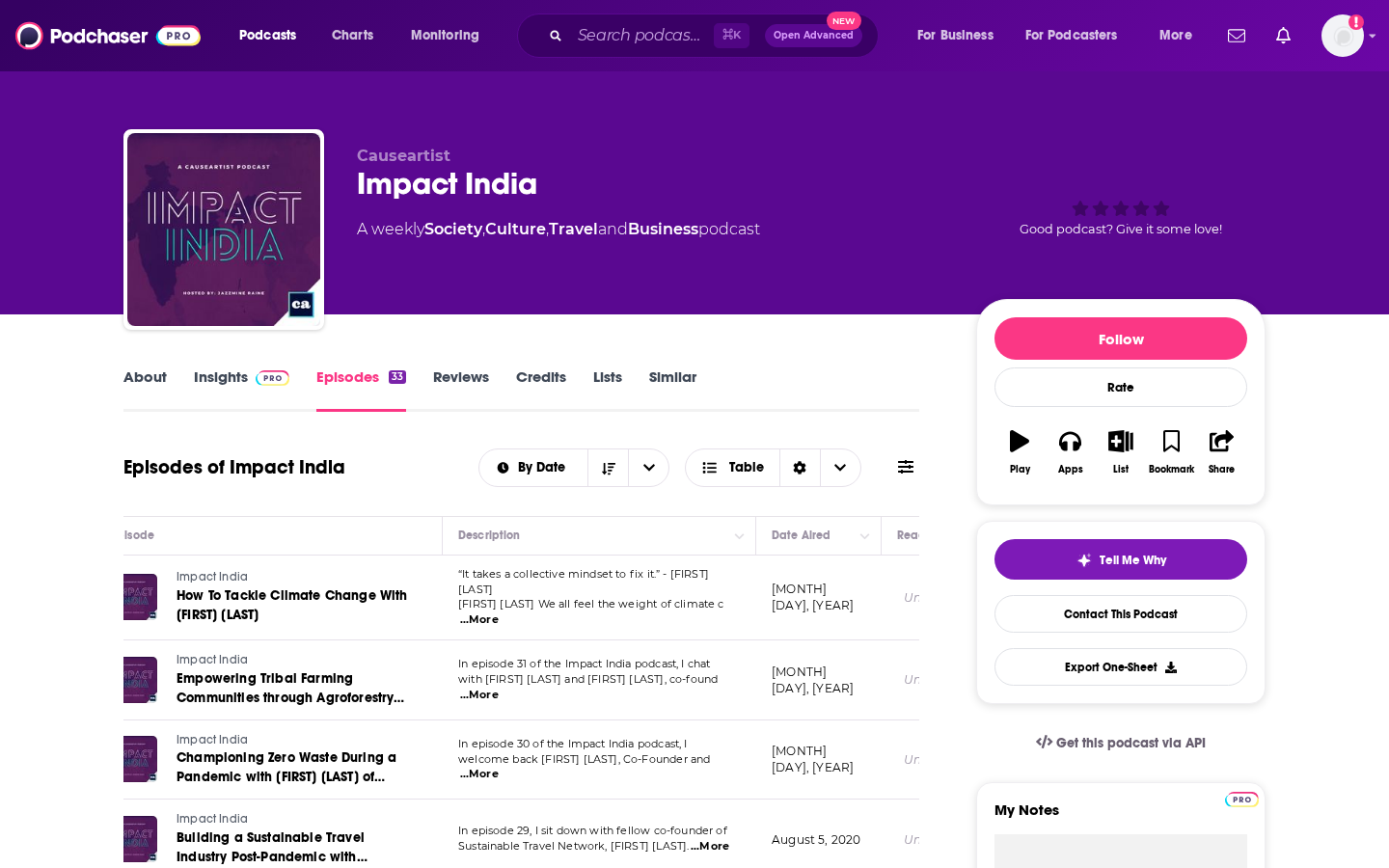 scroll, scrollTop: 0, scrollLeft: 70, axis: horizontal 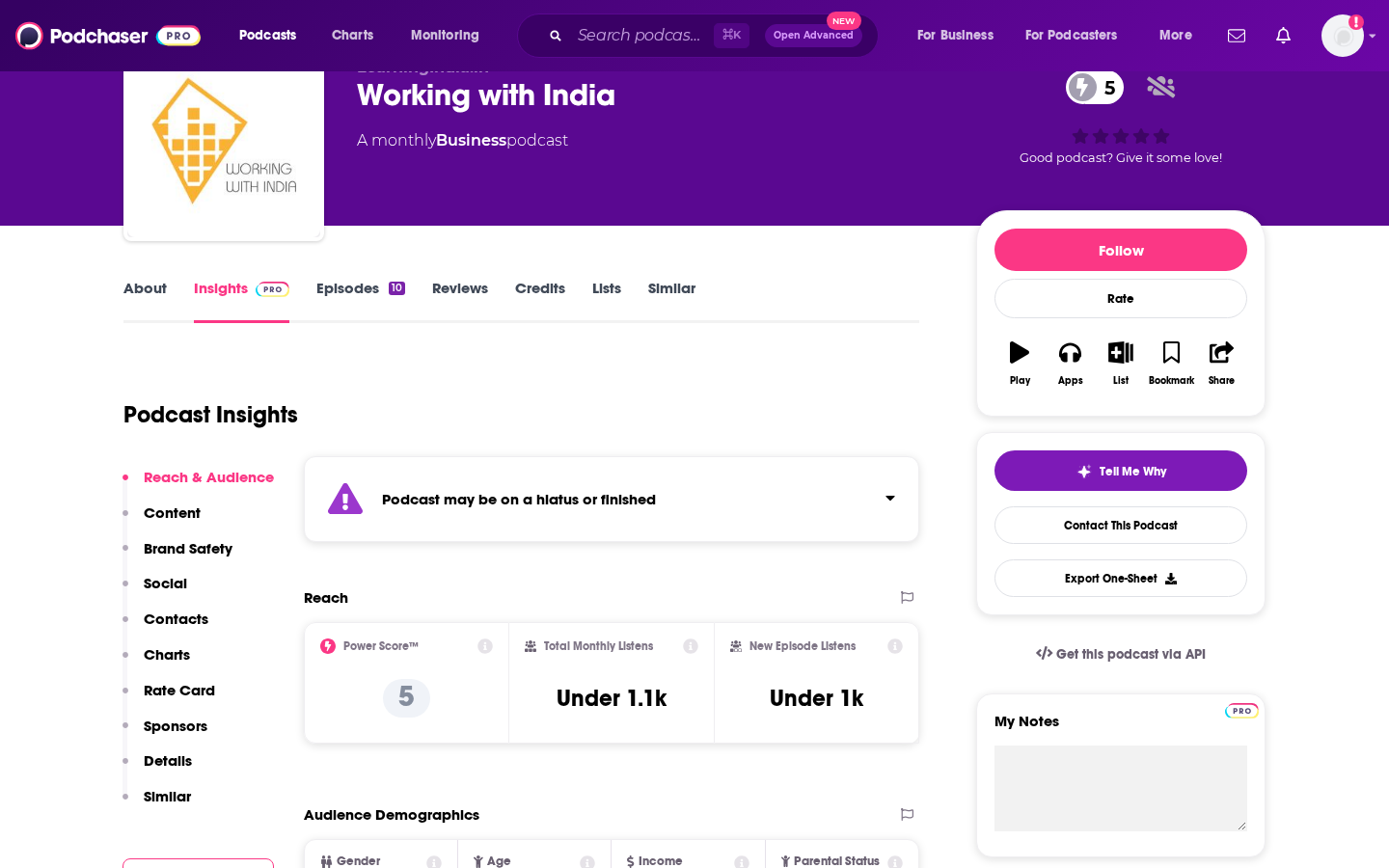 click on "Episodes 10" at bounding box center [361, 301] 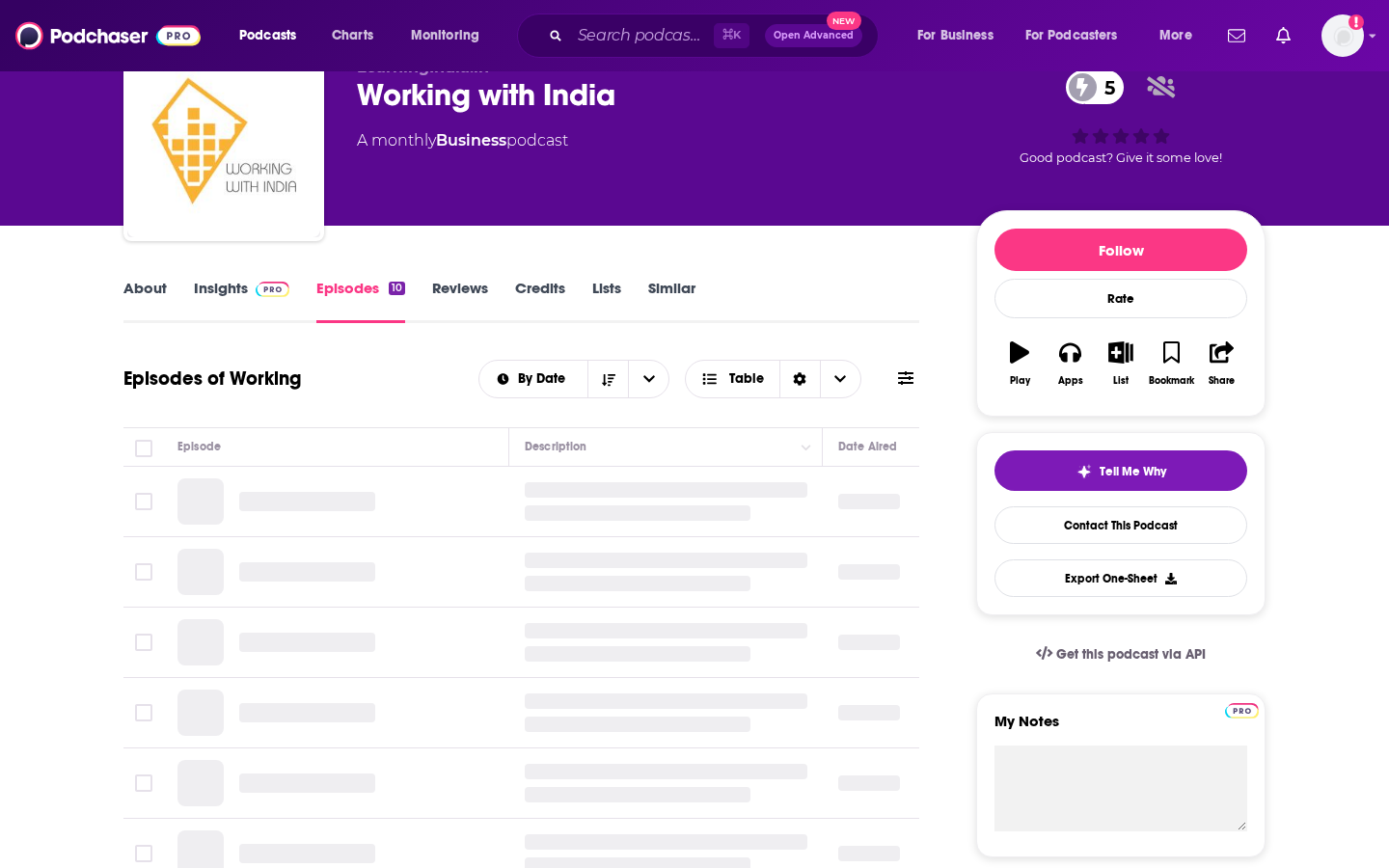 scroll, scrollTop: 0, scrollLeft: 0, axis: both 